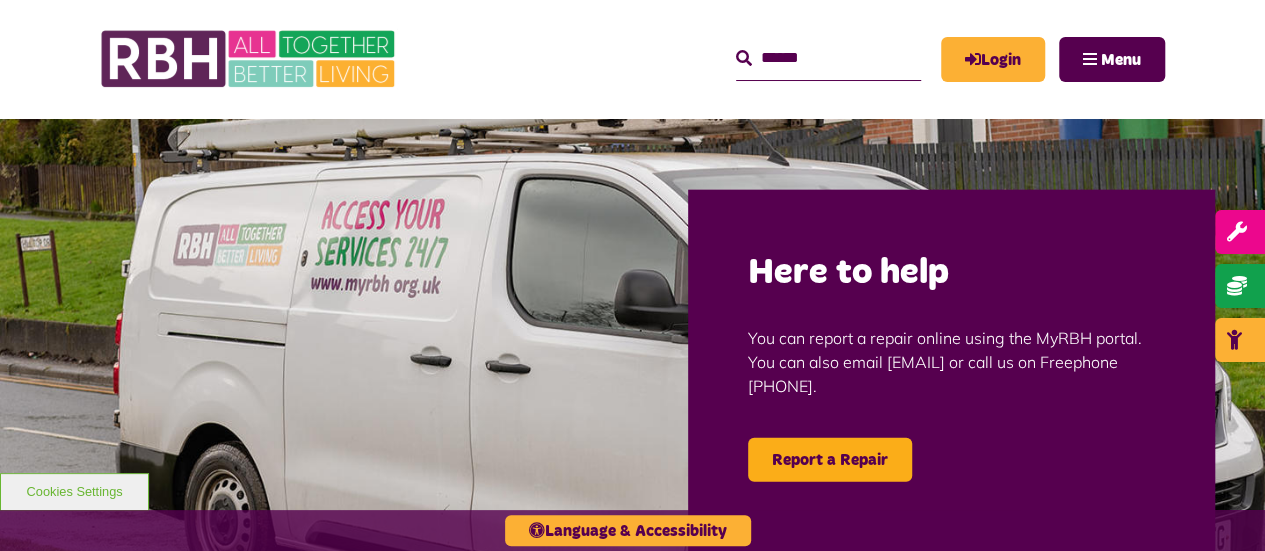 scroll, scrollTop: 0, scrollLeft: 0, axis: both 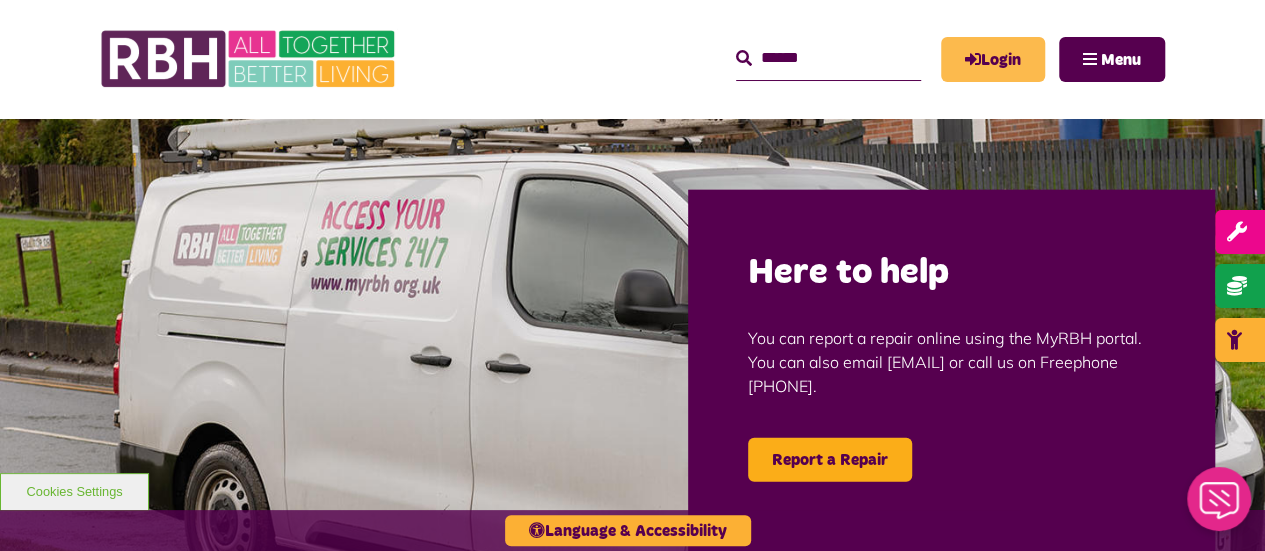 click on "Login" at bounding box center (993, 59) 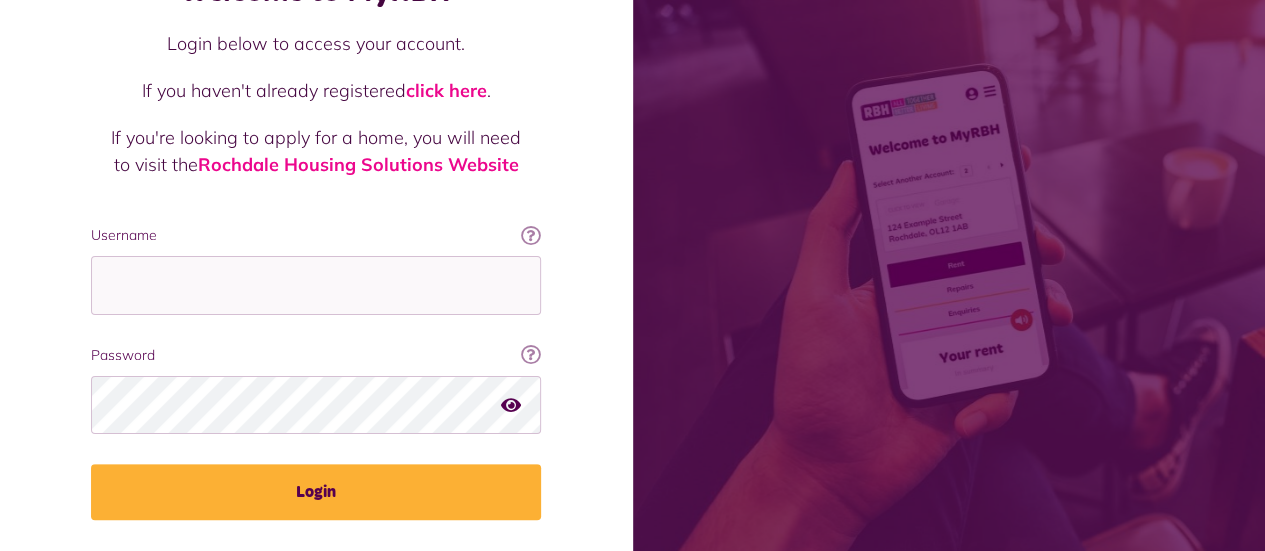scroll, scrollTop: 216, scrollLeft: 0, axis: vertical 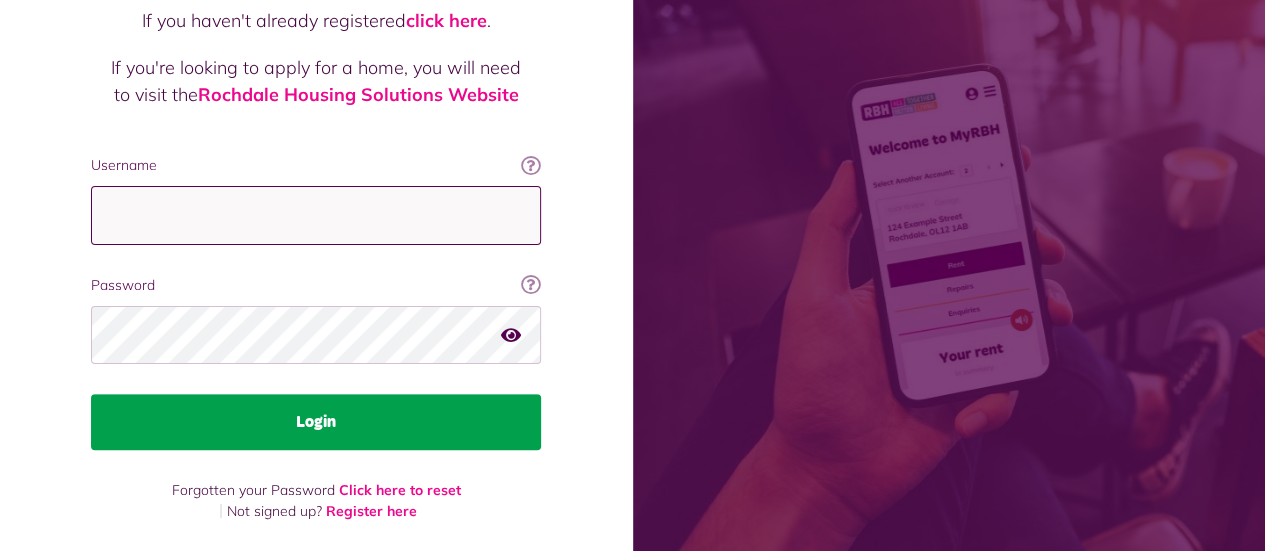 type on "**********" 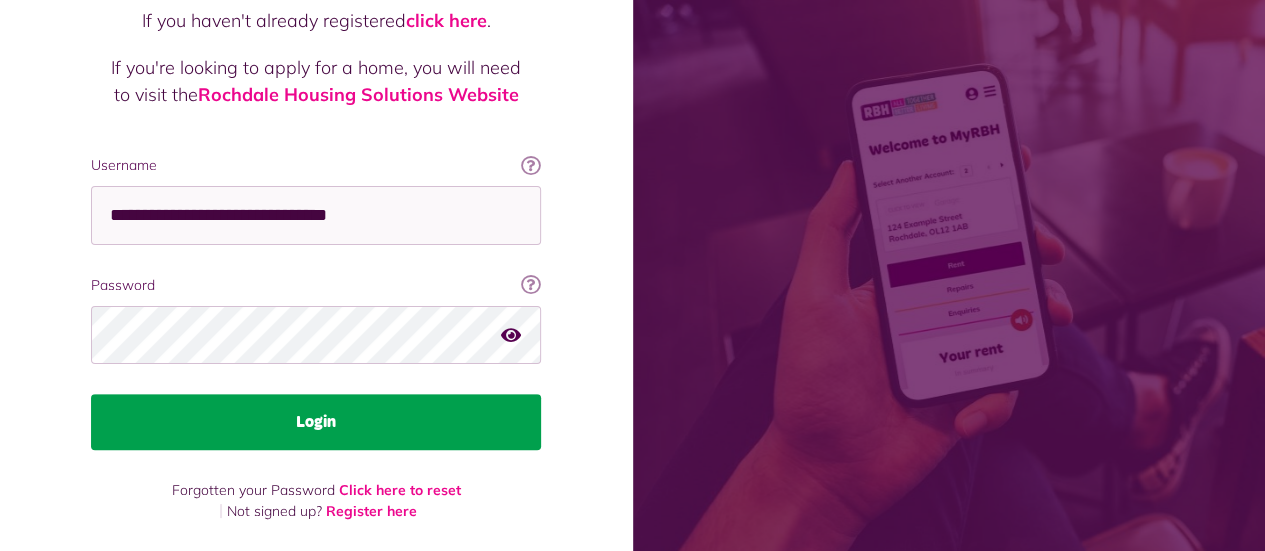 click on "Login" at bounding box center [316, 422] 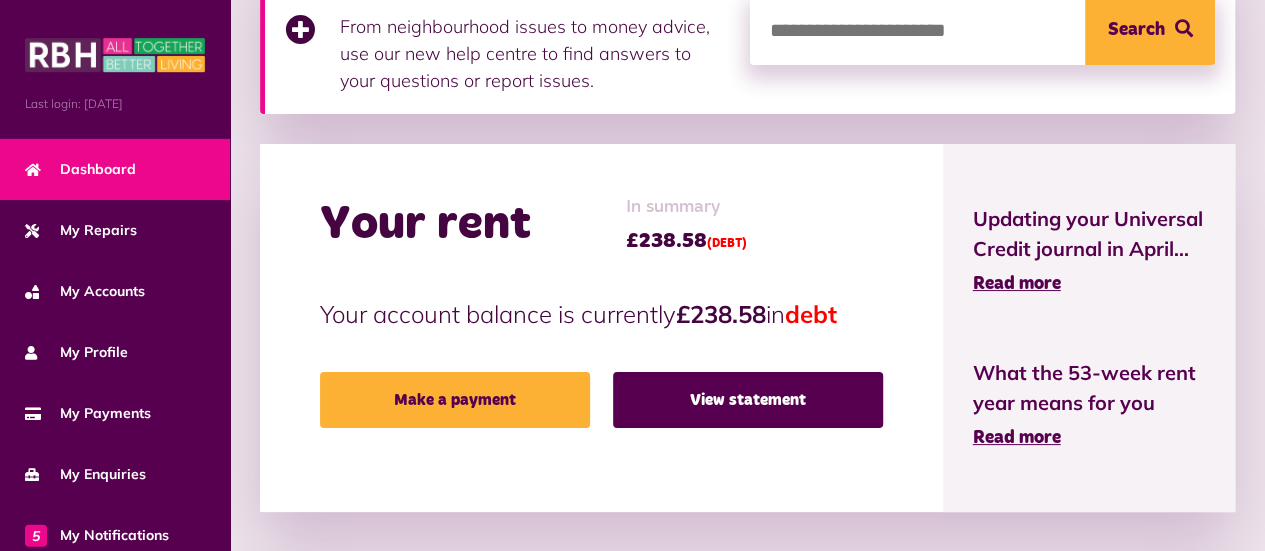 scroll, scrollTop: 400, scrollLeft: 0, axis: vertical 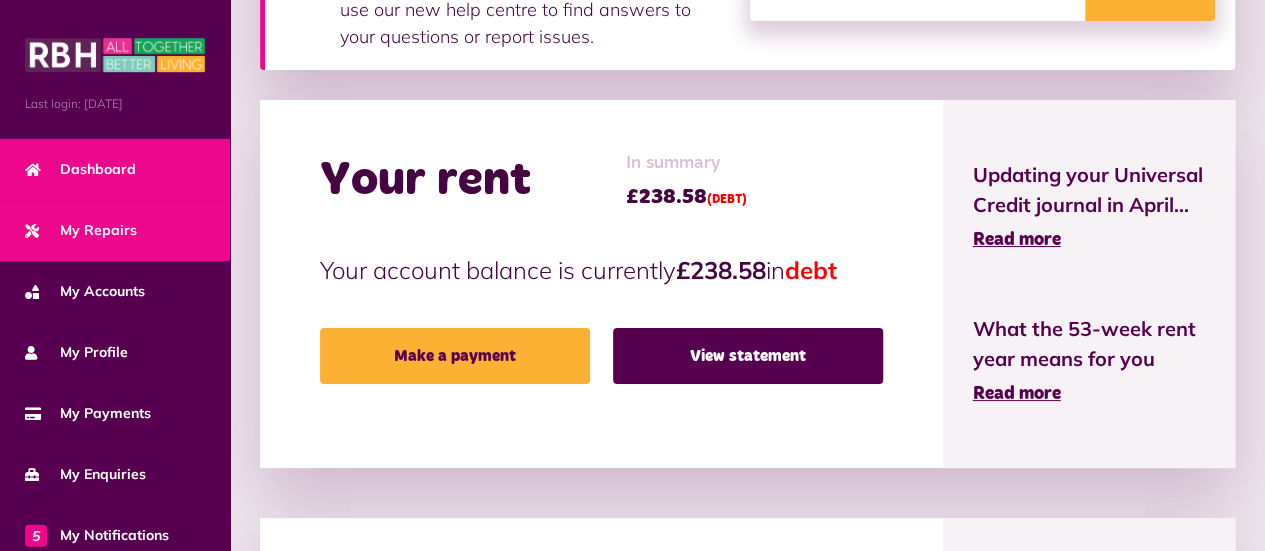 click on "My Repairs" at bounding box center [81, 230] 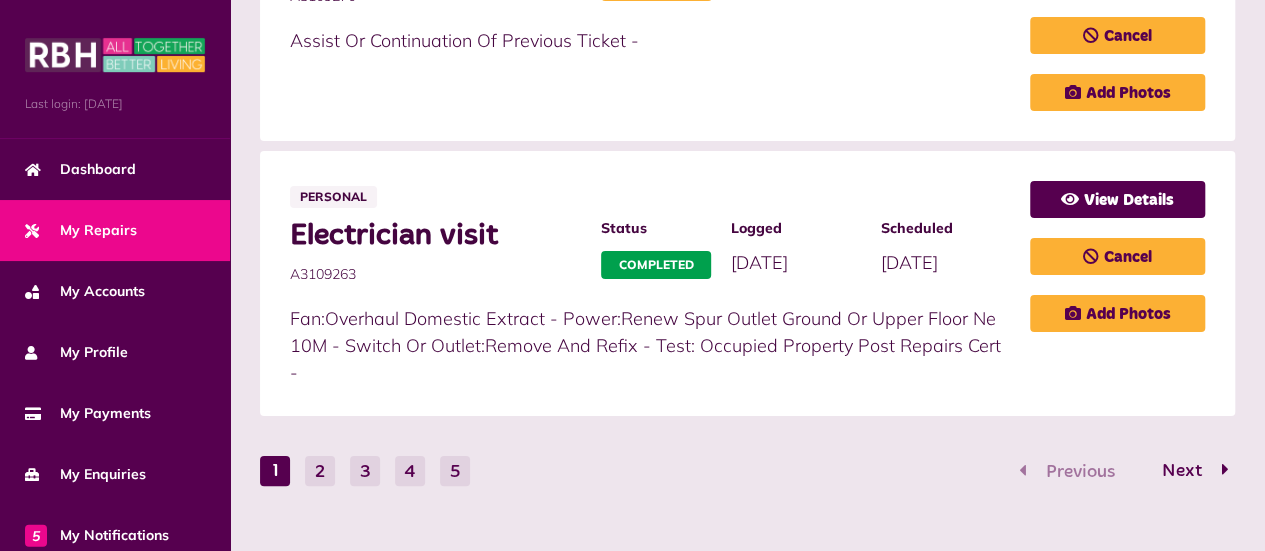 scroll, scrollTop: 1504, scrollLeft: 0, axis: vertical 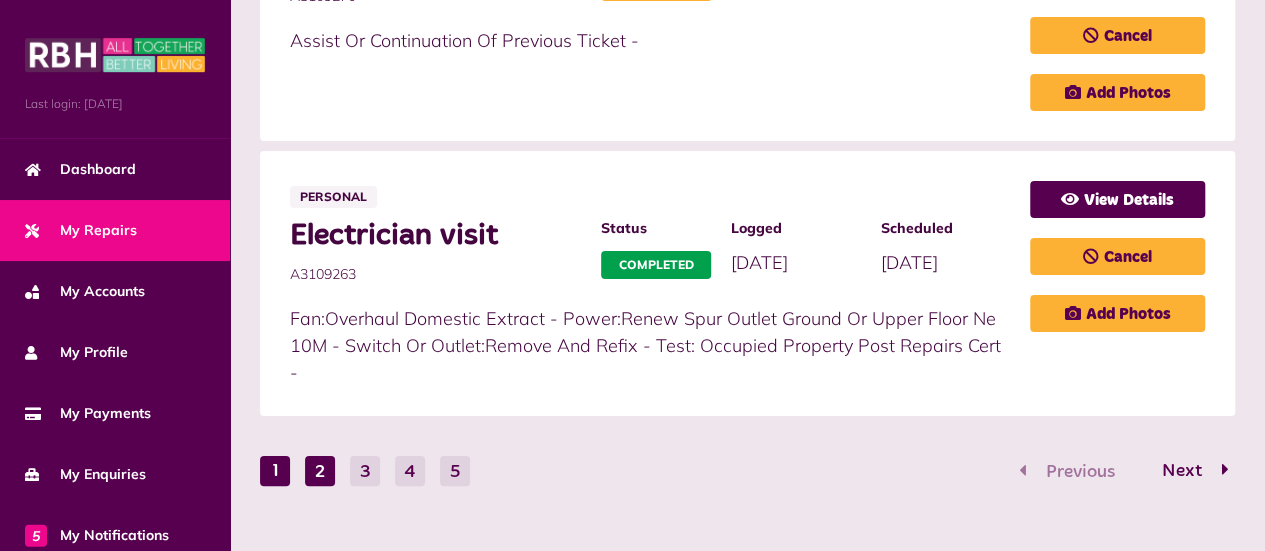 click on "2" at bounding box center [320, 471] 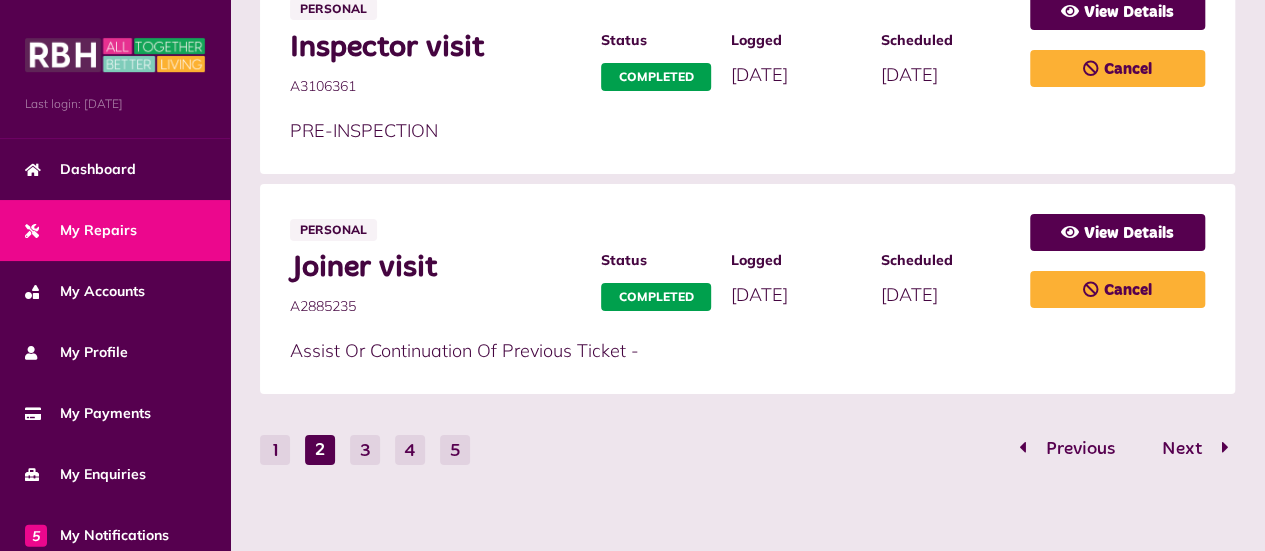 scroll, scrollTop: 1370, scrollLeft: 0, axis: vertical 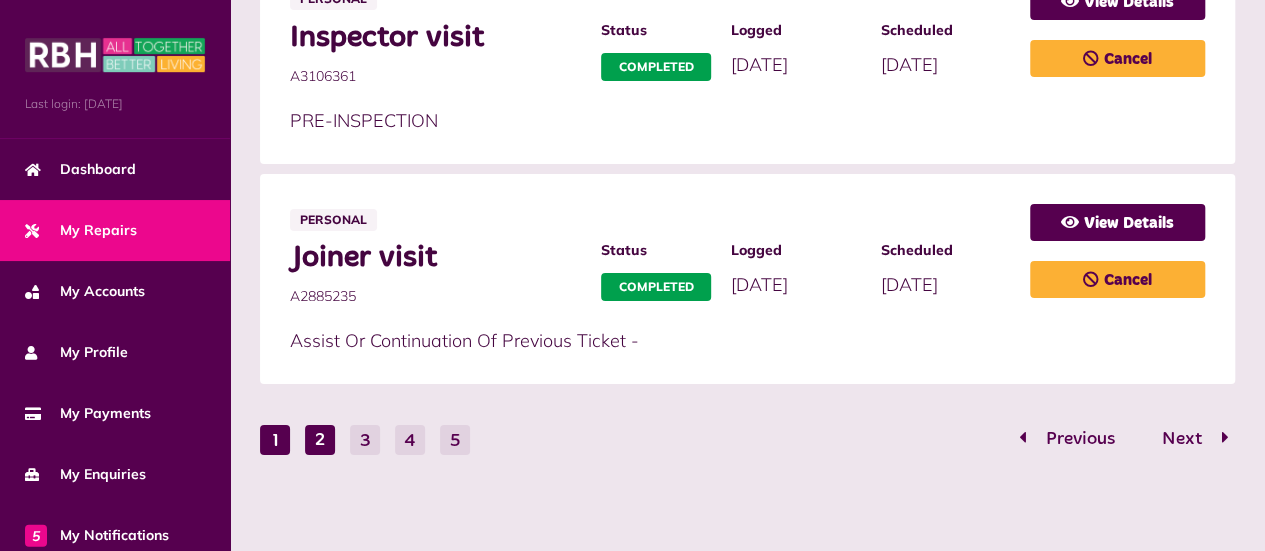 click on "1" at bounding box center (275, 440) 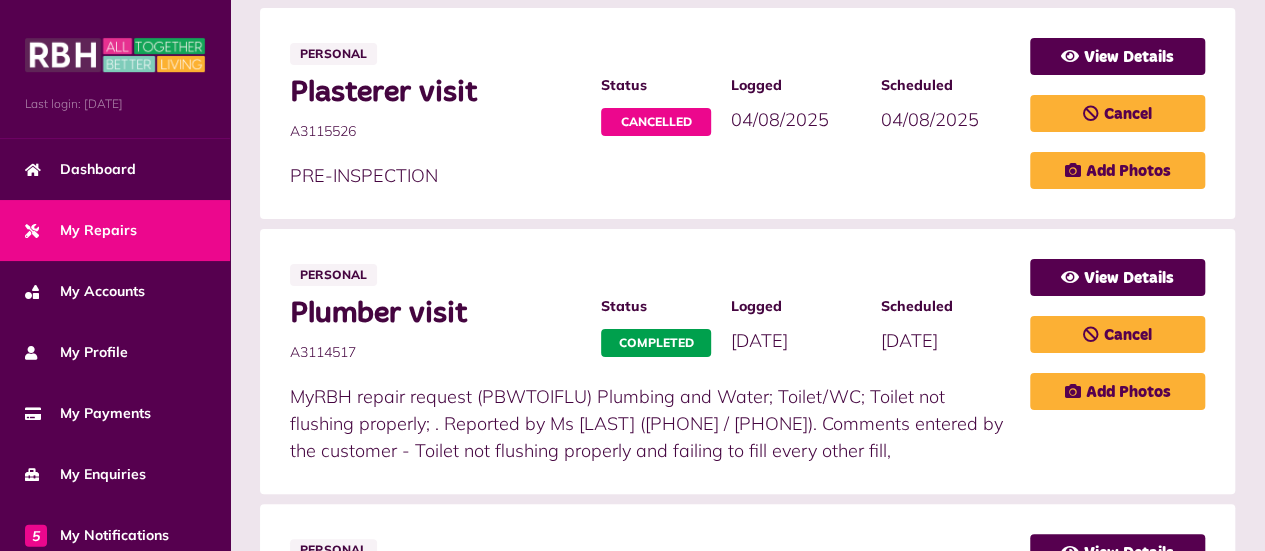 scroll, scrollTop: 404, scrollLeft: 0, axis: vertical 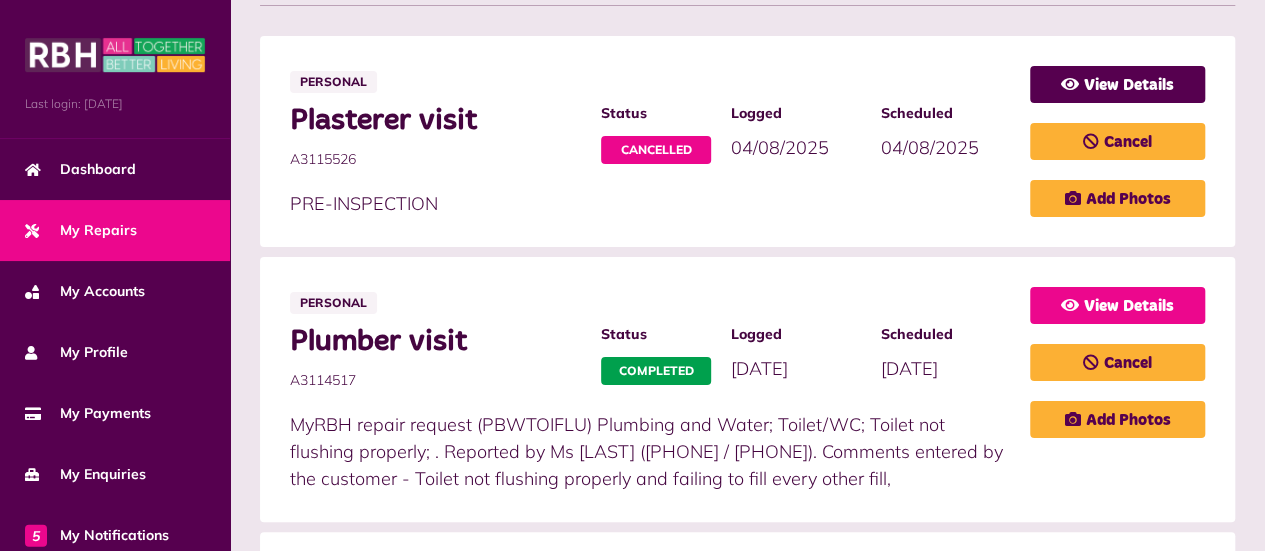 click on "View Details" at bounding box center [1117, 305] 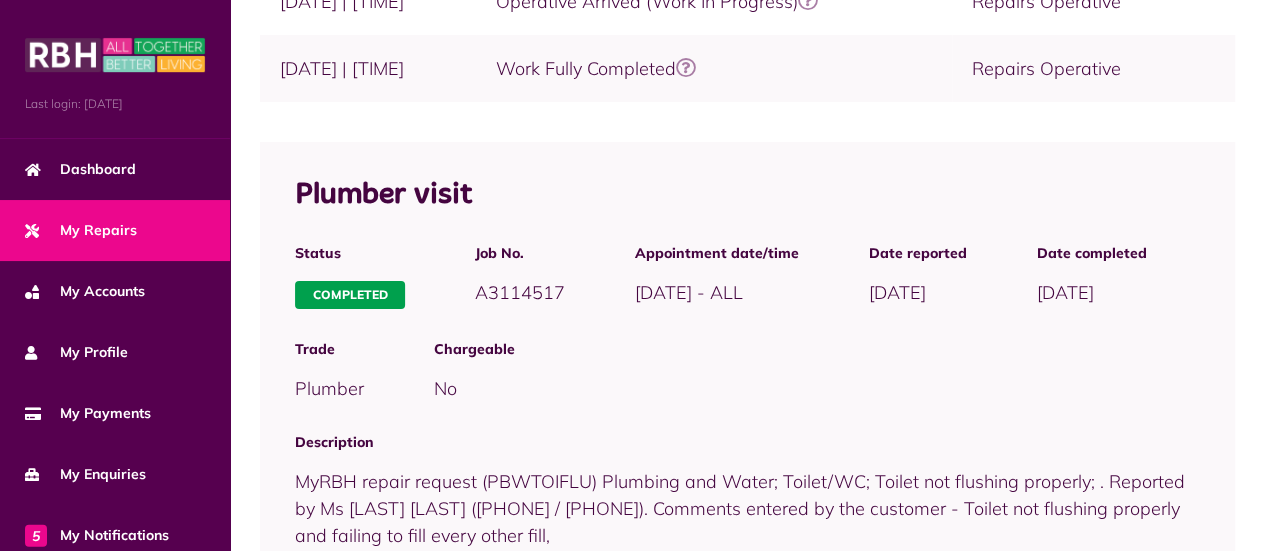 scroll, scrollTop: 800, scrollLeft: 0, axis: vertical 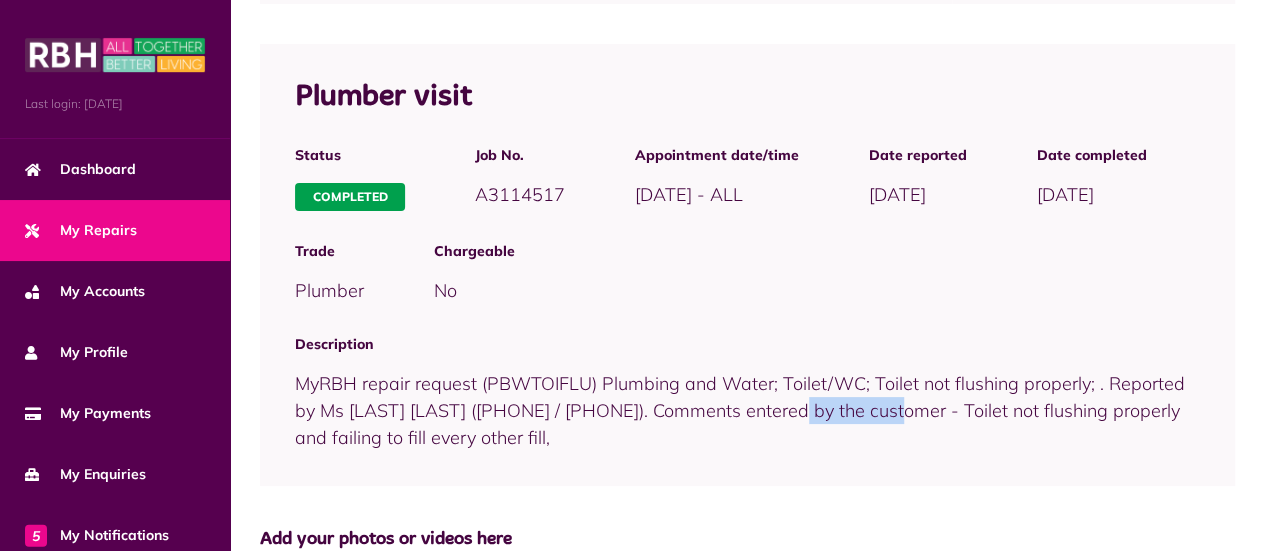 drag, startPoint x: 476, startPoint y: 412, endPoint x: 600, endPoint y: 411, distance: 124.004036 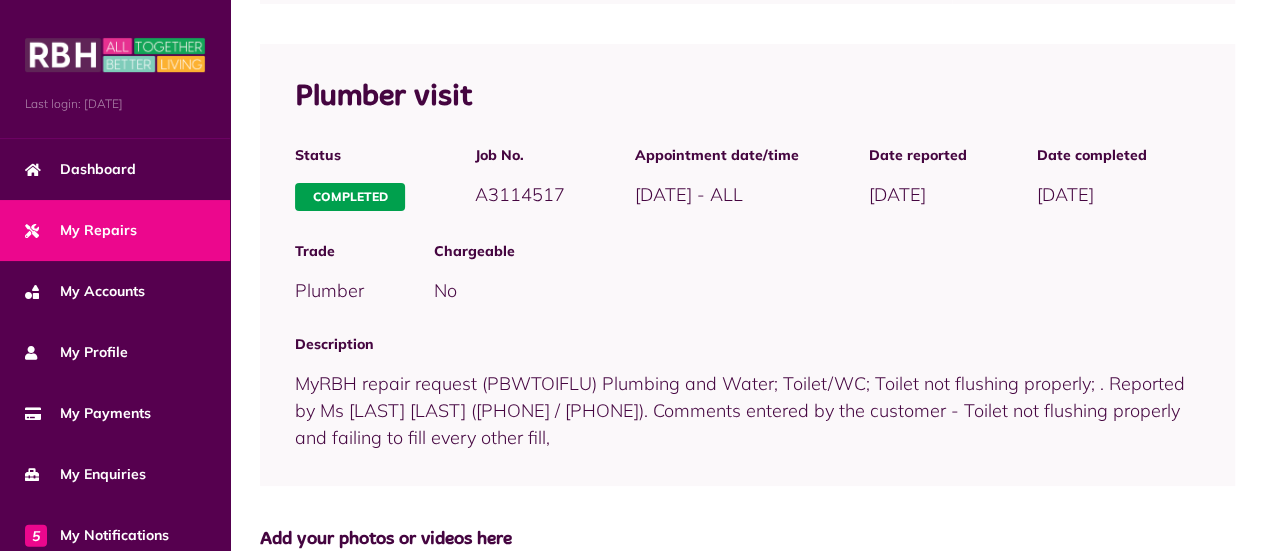 drag, startPoint x: 566, startPoint y: 409, endPoint x: 685, endPoint y: 463, distance: 130.679 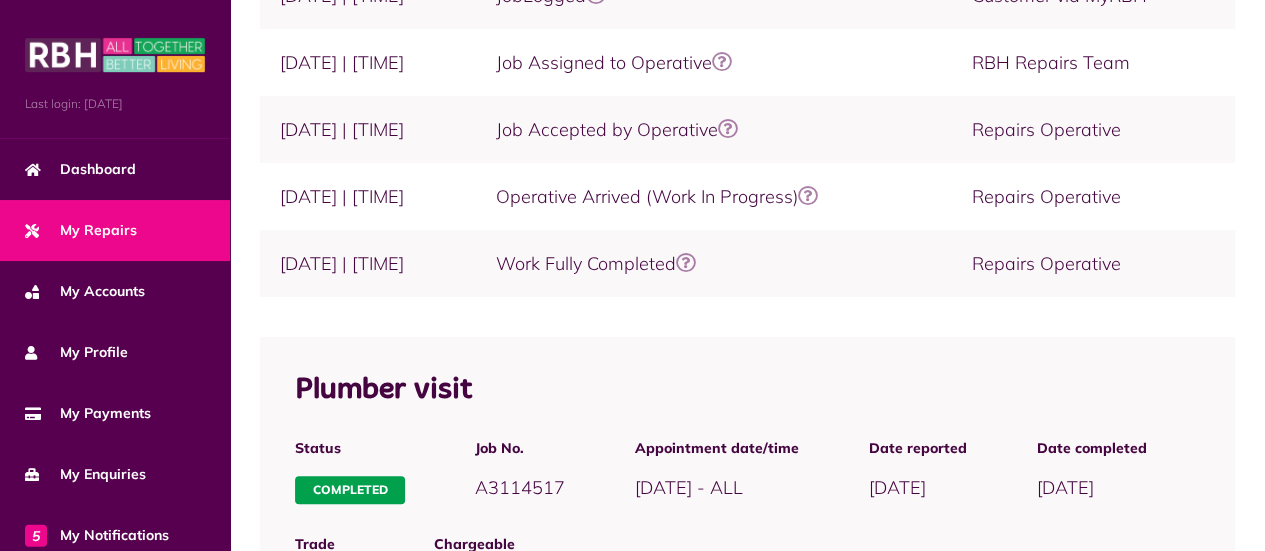 scroll, scrollTop: 500, scrollLeft: 0, axis: vertical 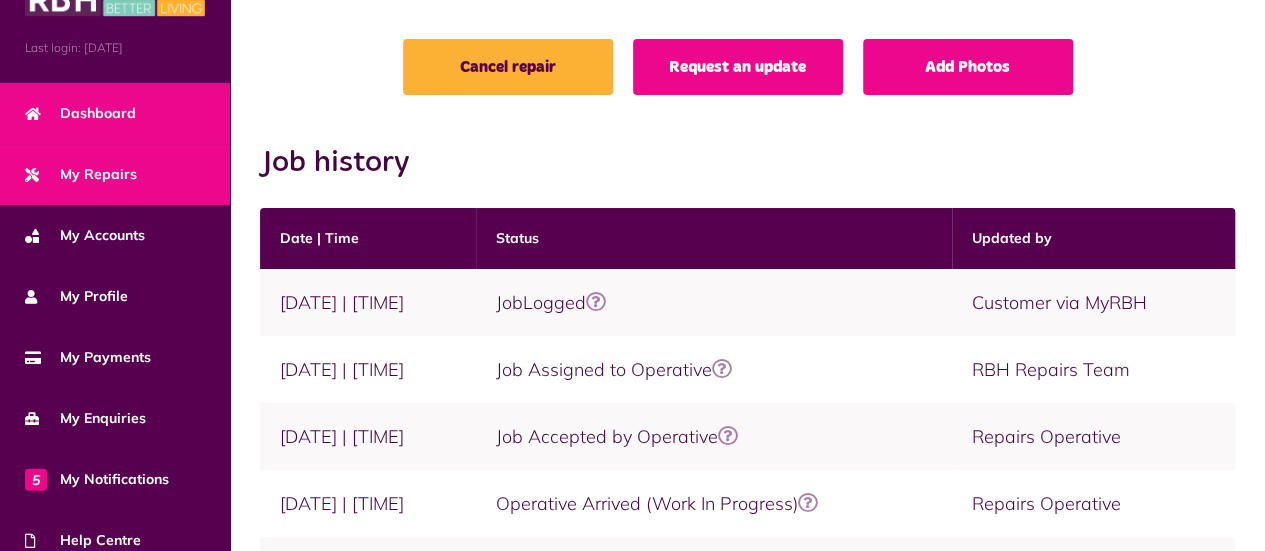 click on "Dashboard" at bounding box center [80, 113] 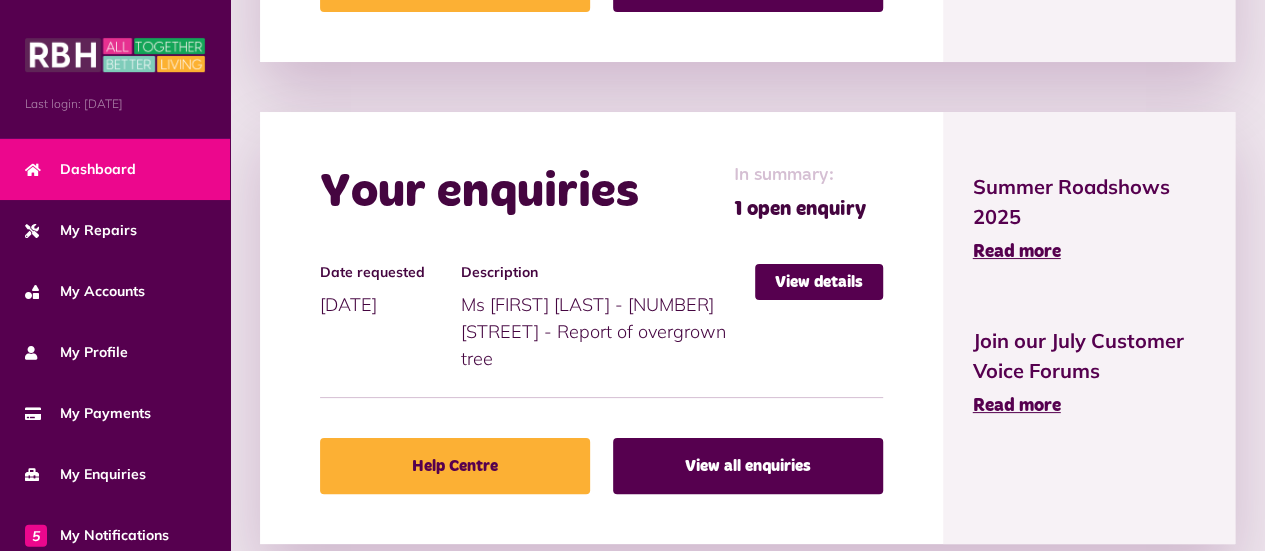 scroll, scrollTop: 1492, scrollLeft: 0, axis: vertical 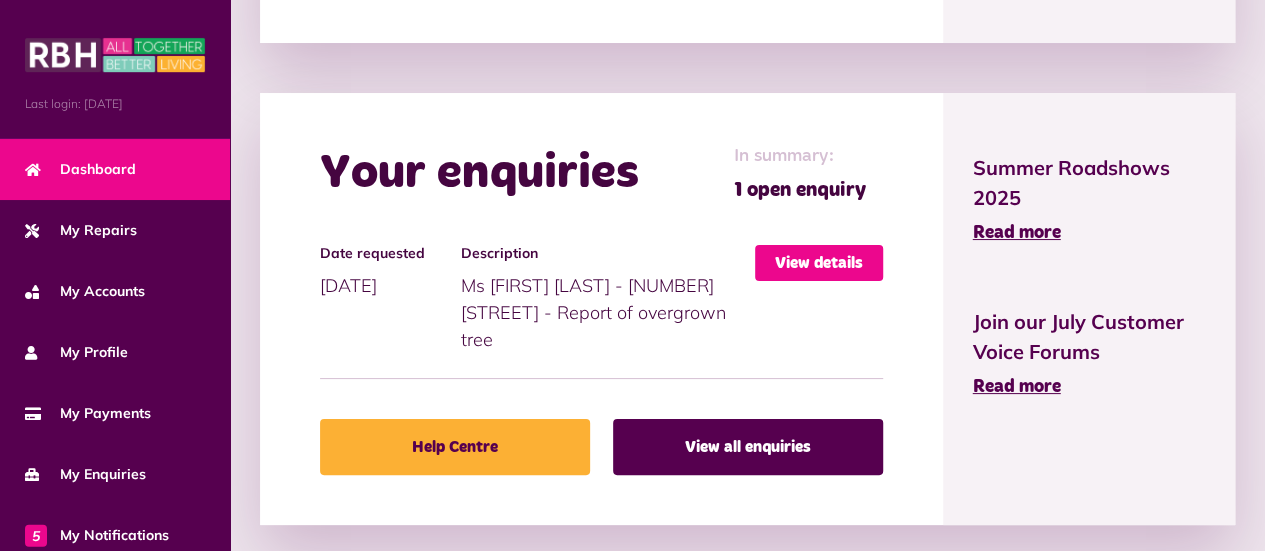 click on "View details" at bounding box center (819, 263) 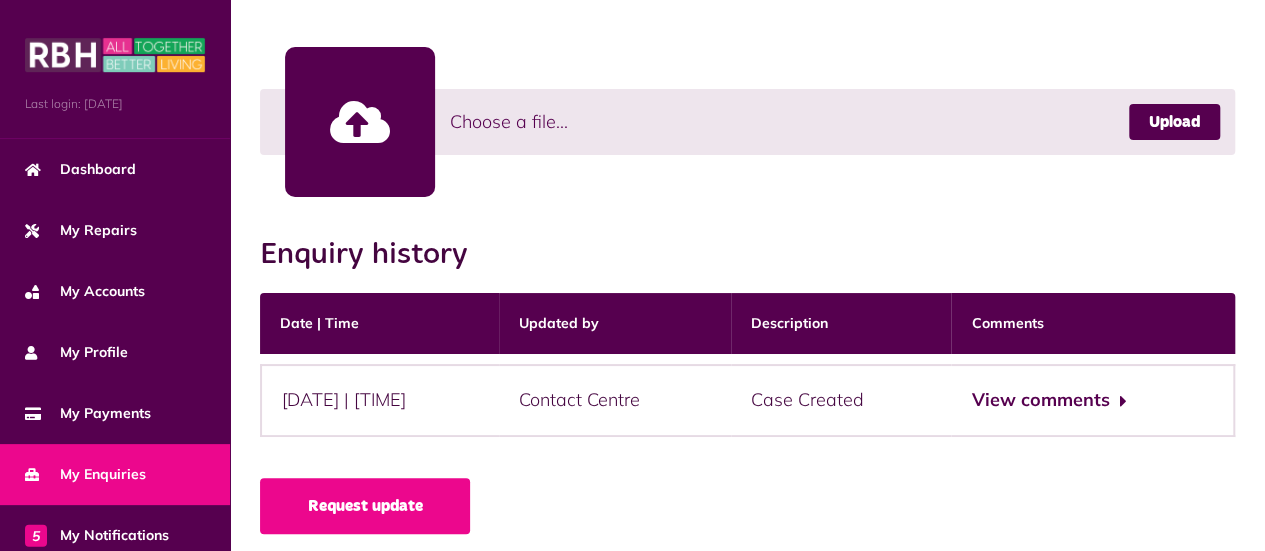 scroll, scrollTop: 632, scrollLeft: 0, axis: vertical 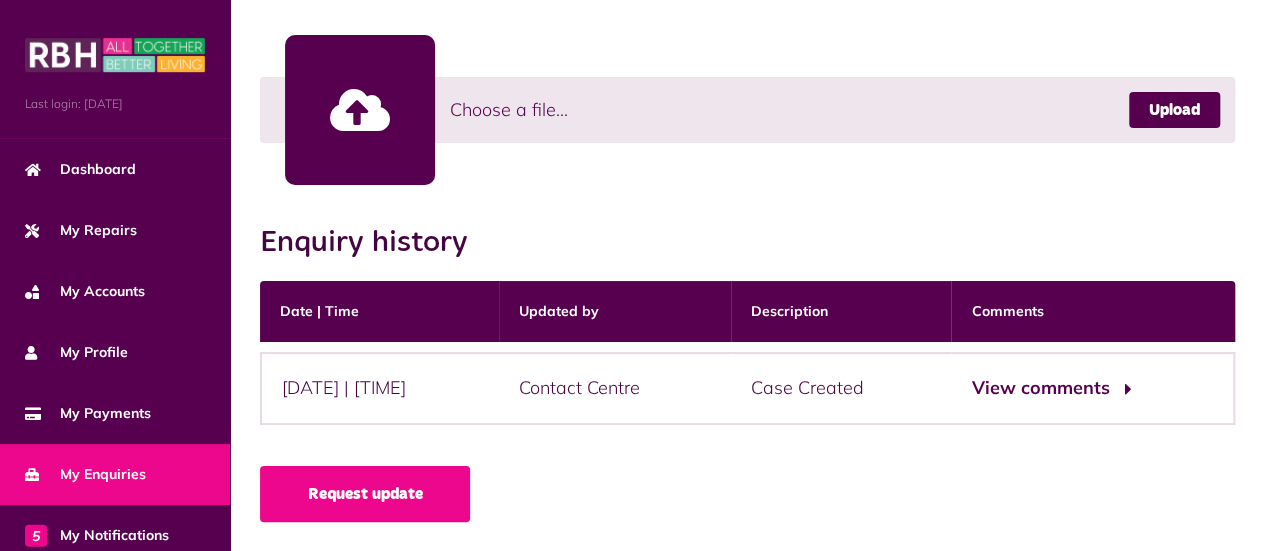 click on "View comments" at bounding box center [1048, 388] 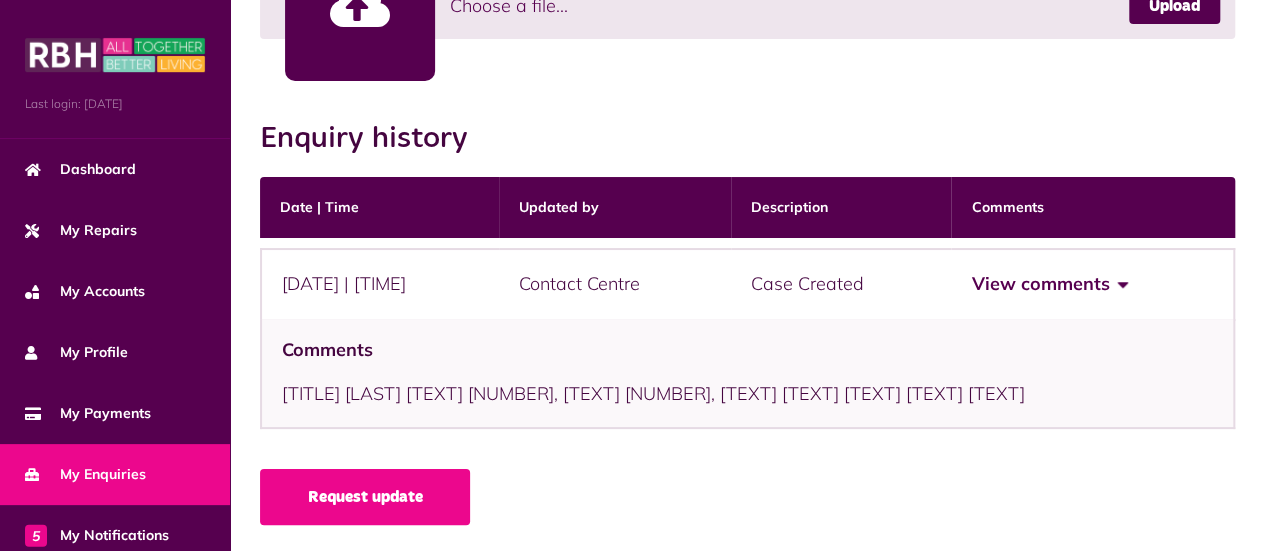 scroll, scrollTop: 793, scrollLeft: 0, axis: vertical 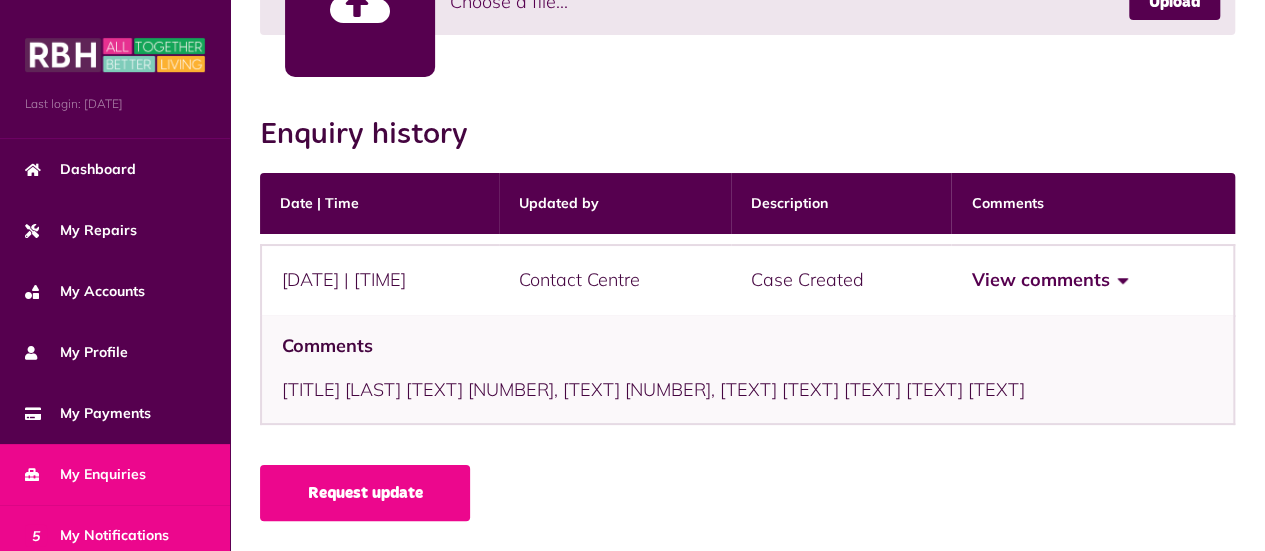 click on "5 My Notifications" at bounding box center [97, 535] 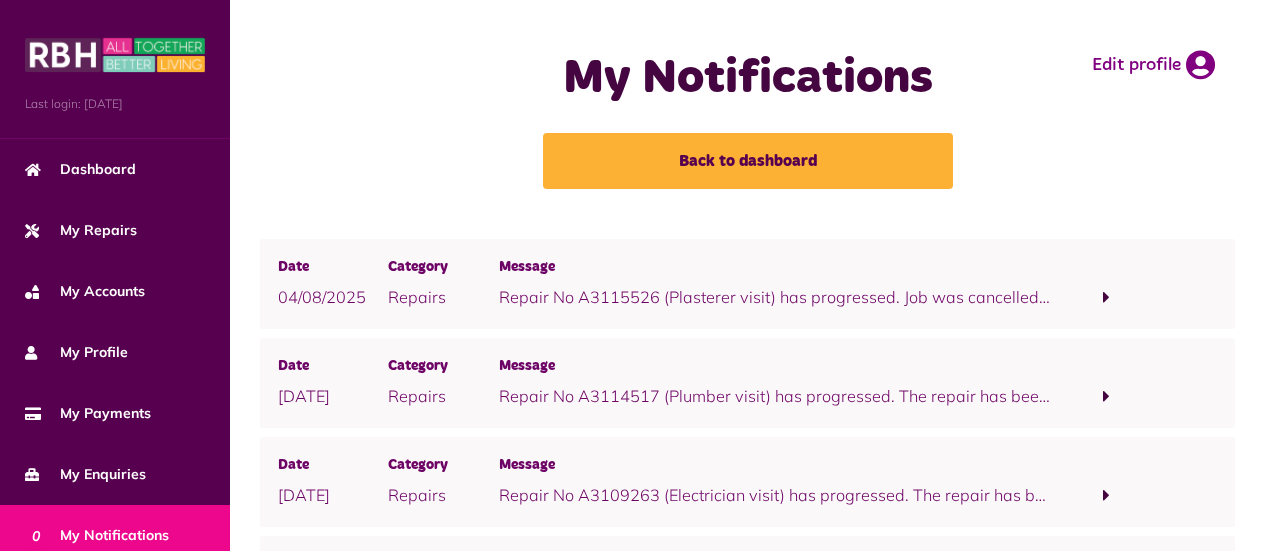 scroll, scrollTop: 0, scrollLeft: 0, axis: both 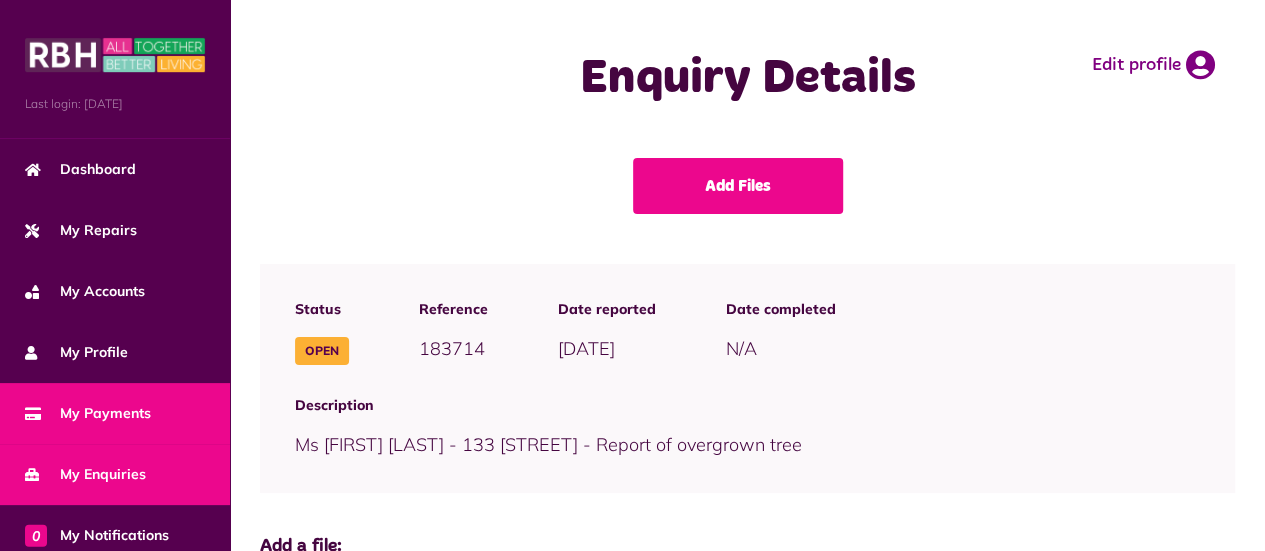 click on "My Payments" at bounding box center (88, 413) 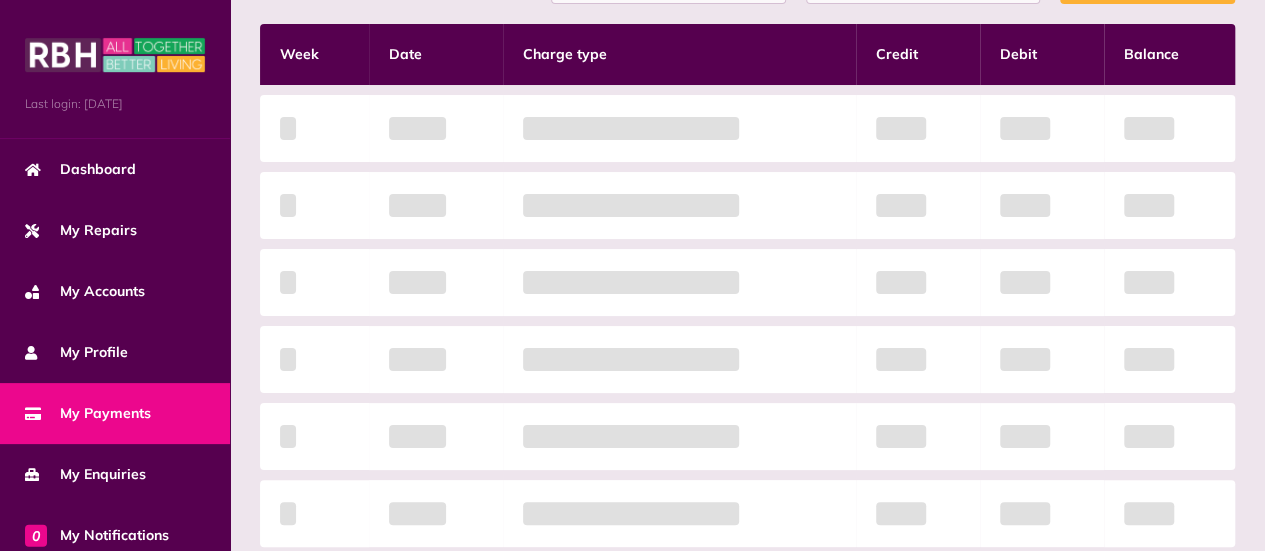 scroll, scrollTop: 400, scrollLeft: 0, axis: vertical 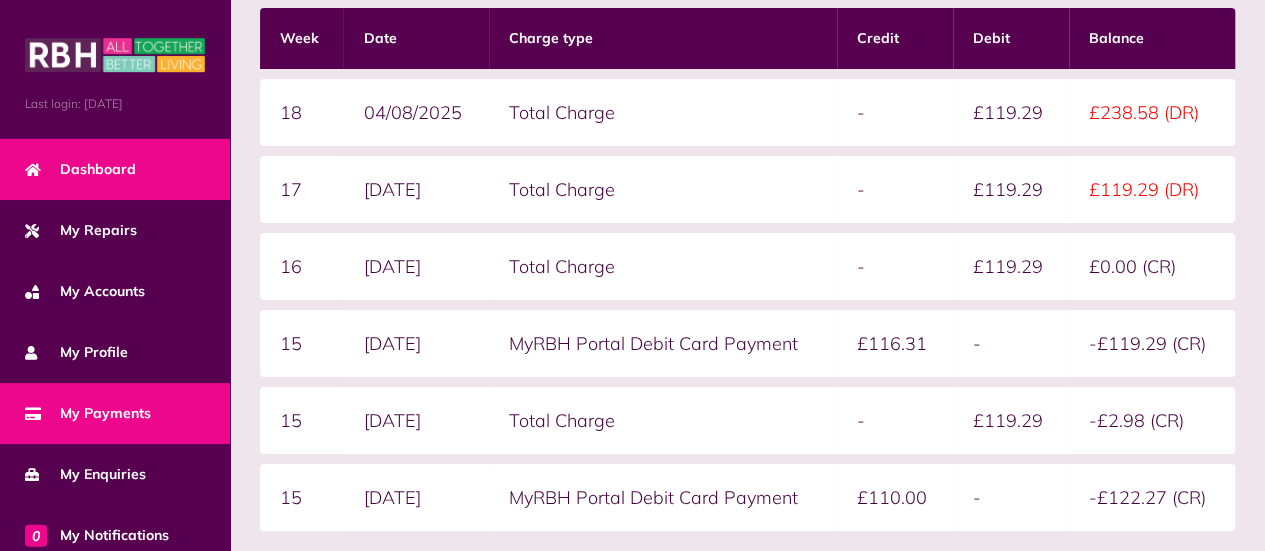 click on "Dashboard" at bounding box center [115, 169] 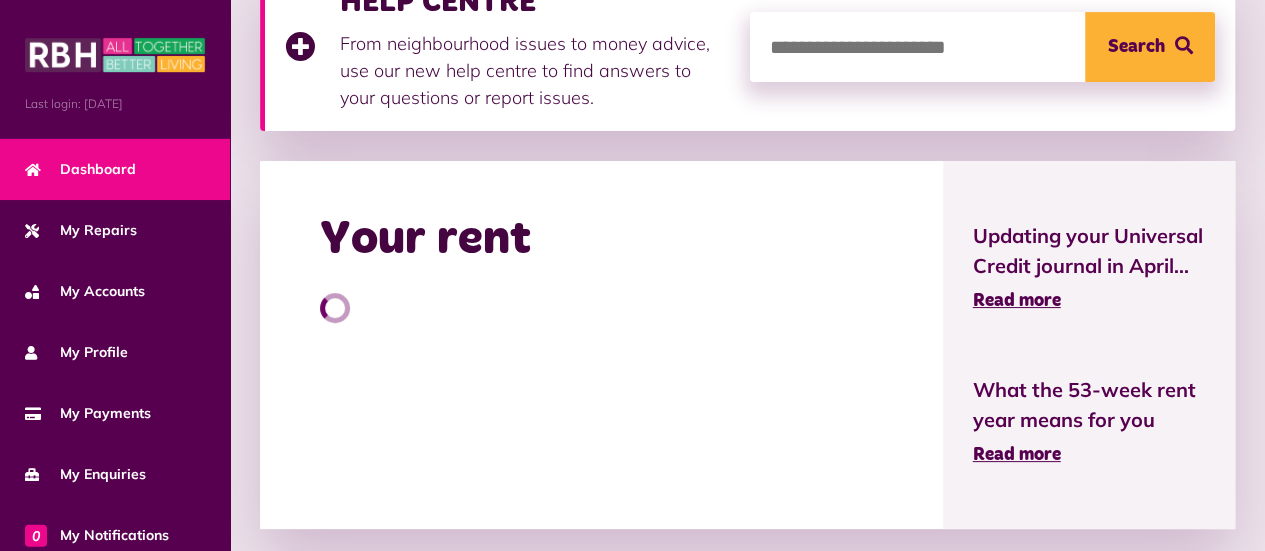 scroll, scrollTop: 400, scrollLeft: 0, axis: vertical 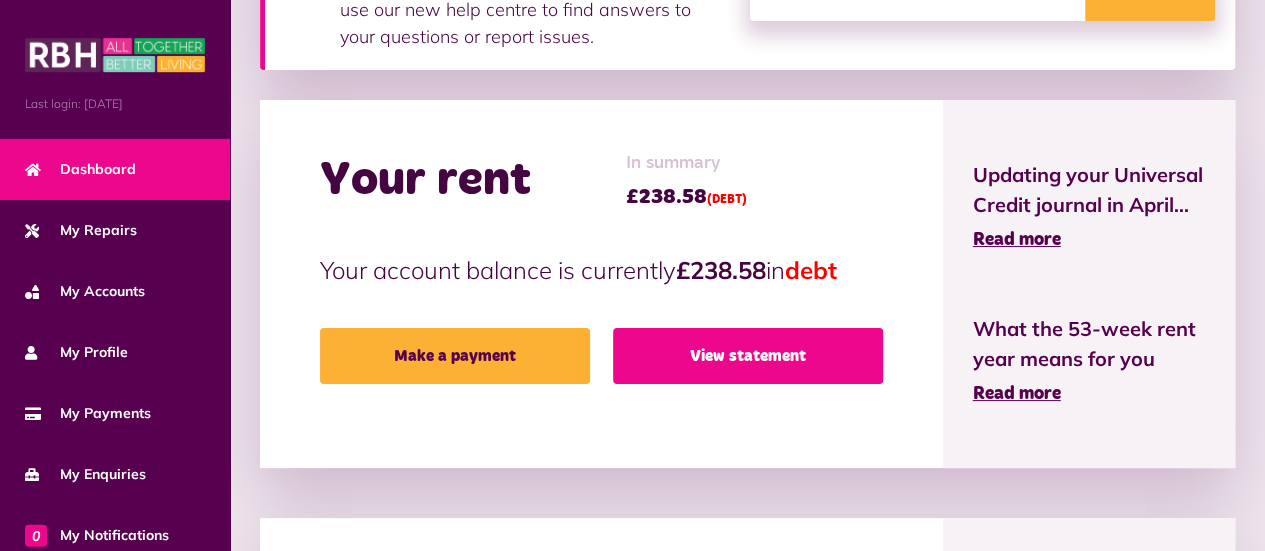 click on "View statement" at bounding box center (748, 356) 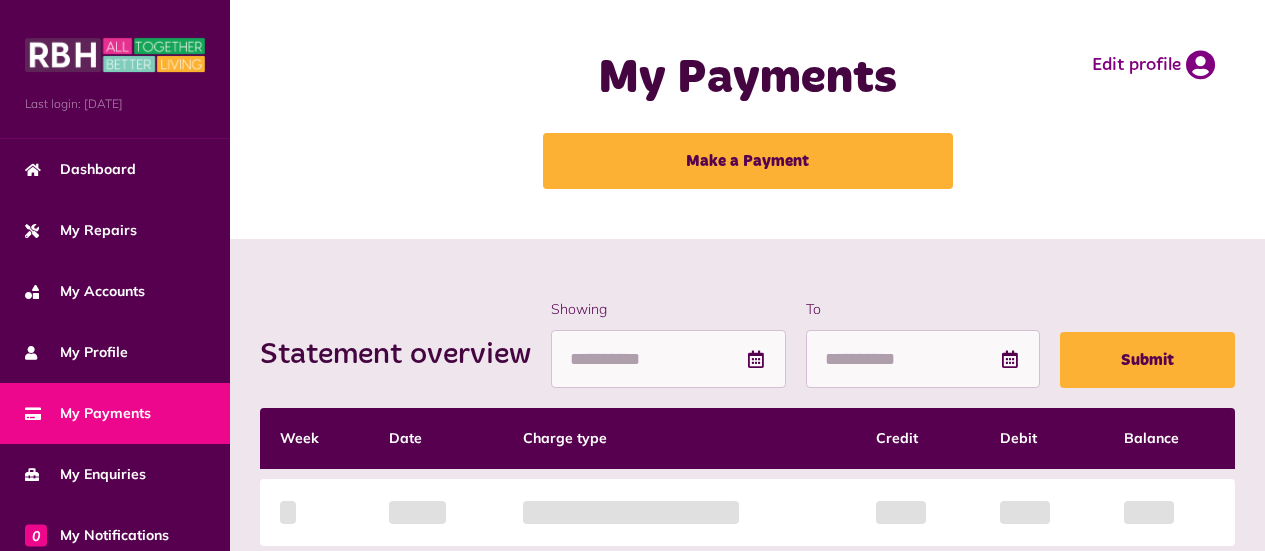 scroll, scrollTop: 0, scrollLeft: 0, axis: both 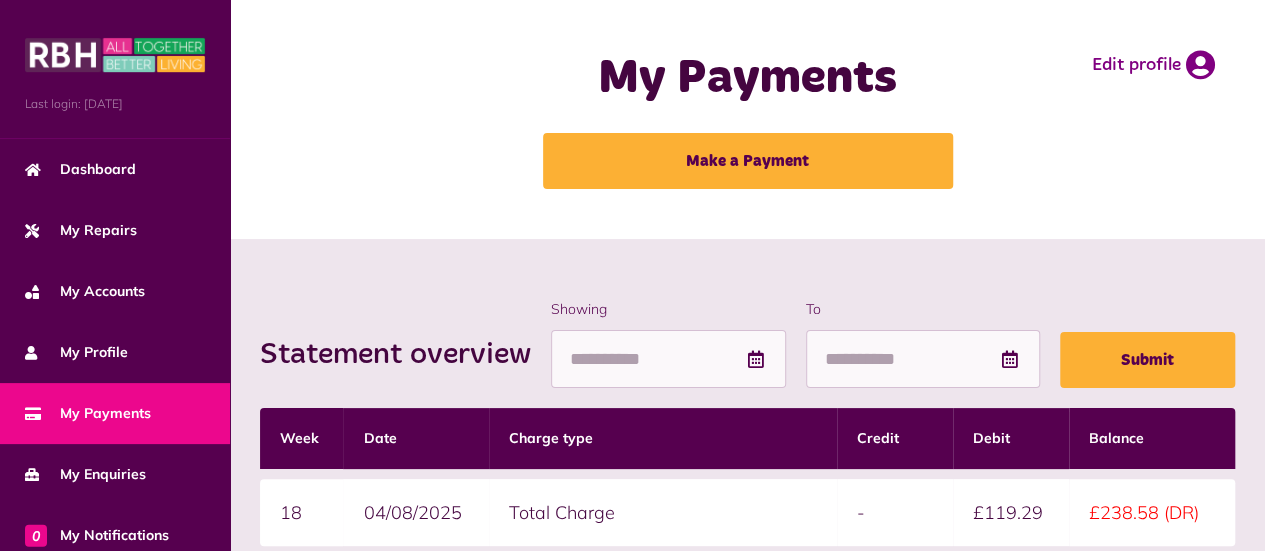 click on "Statement overview
Showing
To
Submit
Week
Date
Charge type
Credit
Debit
Balance
-- --/--/---- -- -" at bounding box center (747, 704) 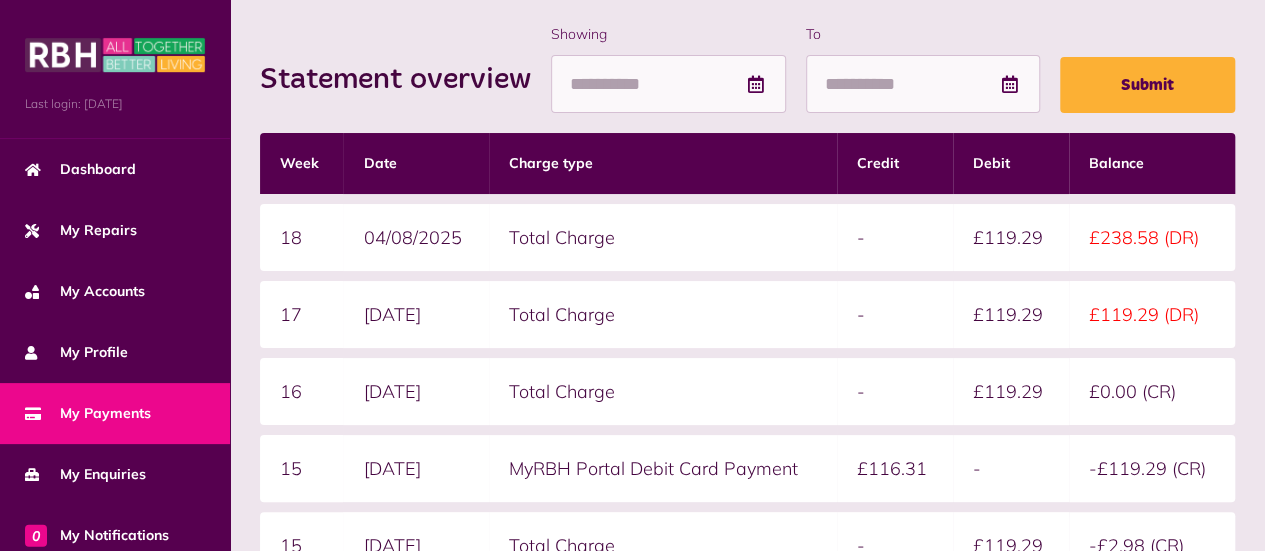 scroll, scrollTop: 300, scrollLeft: 0, axis: vertical 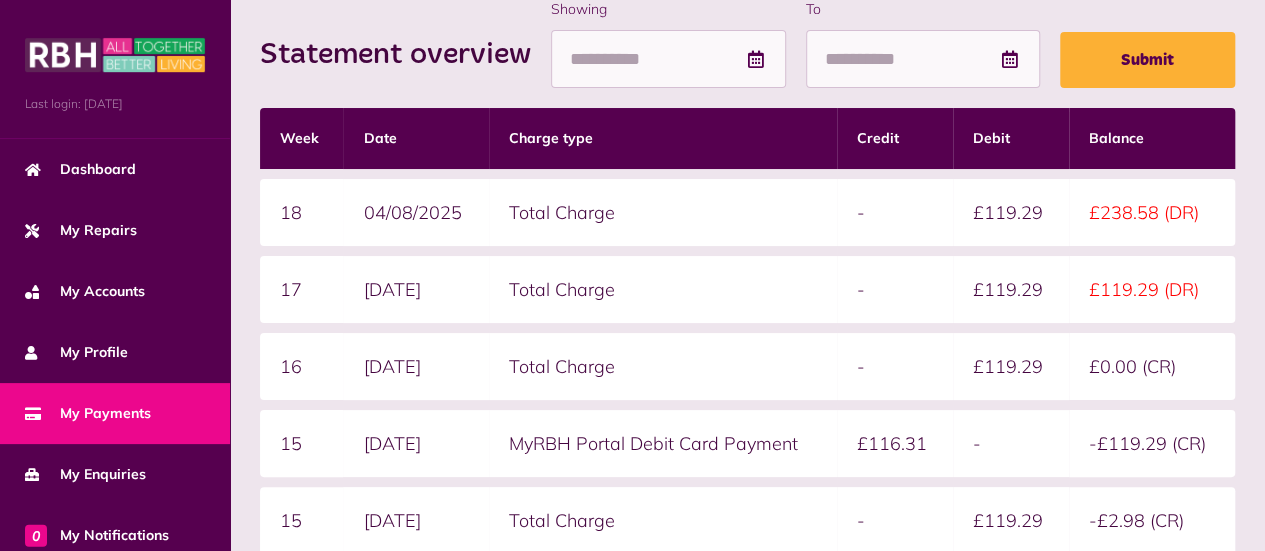 click on "-" at bounding box center (895, 520) 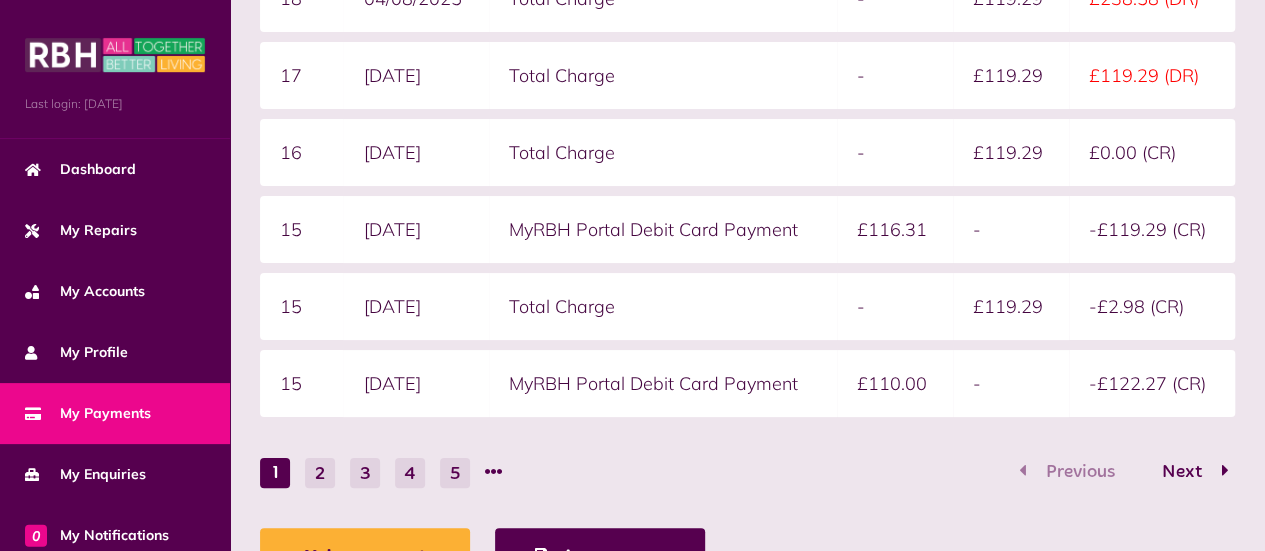 scroll, scrollTop: 616, scrollLeft: 0, axis: vertical 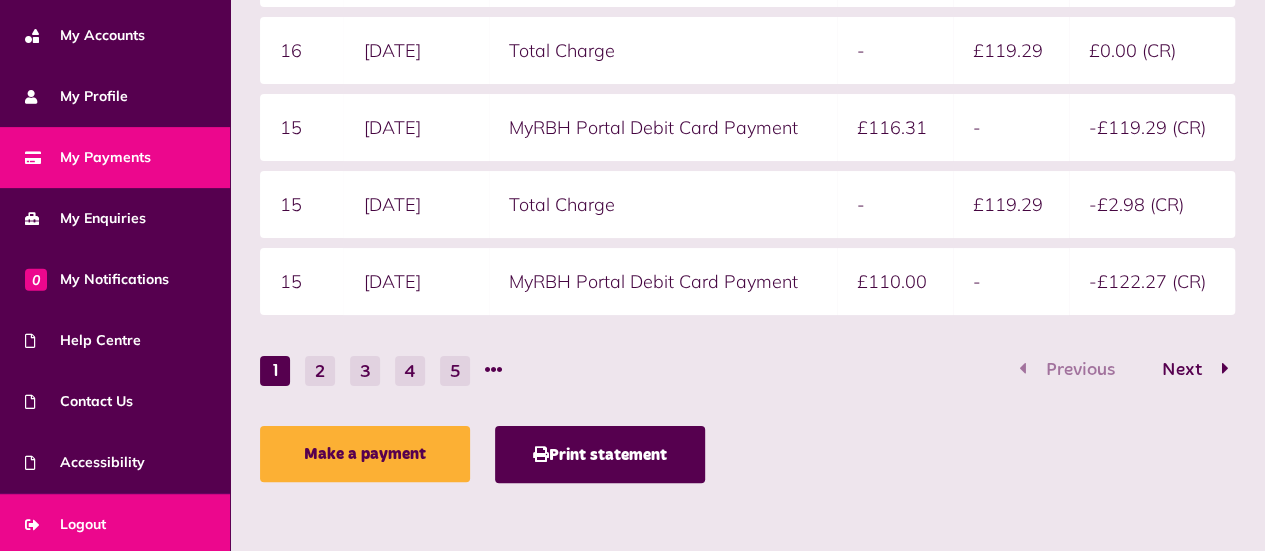 click on "Logout" at bounding box center [65, 524] 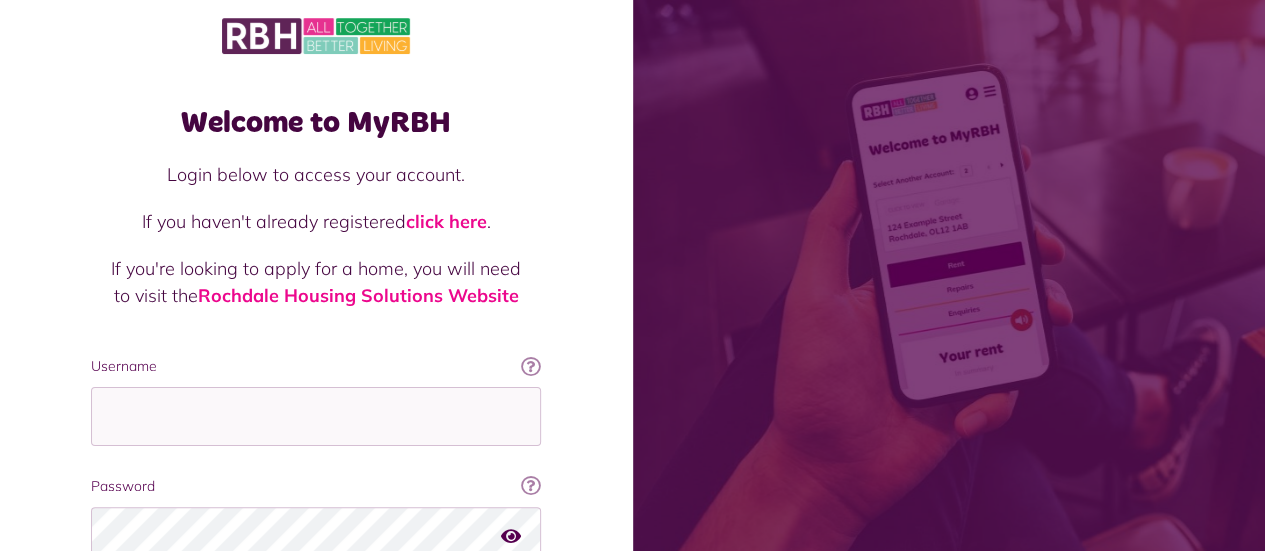 scroll, scrollTop: 0, scrollLeft: 0, axis: both 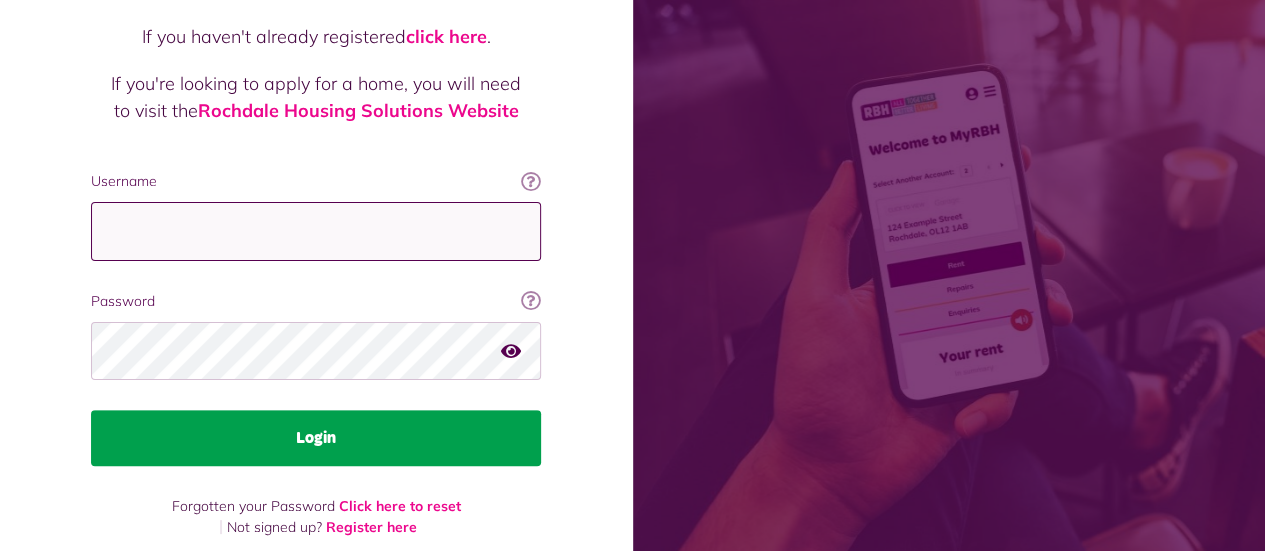type on "**********" 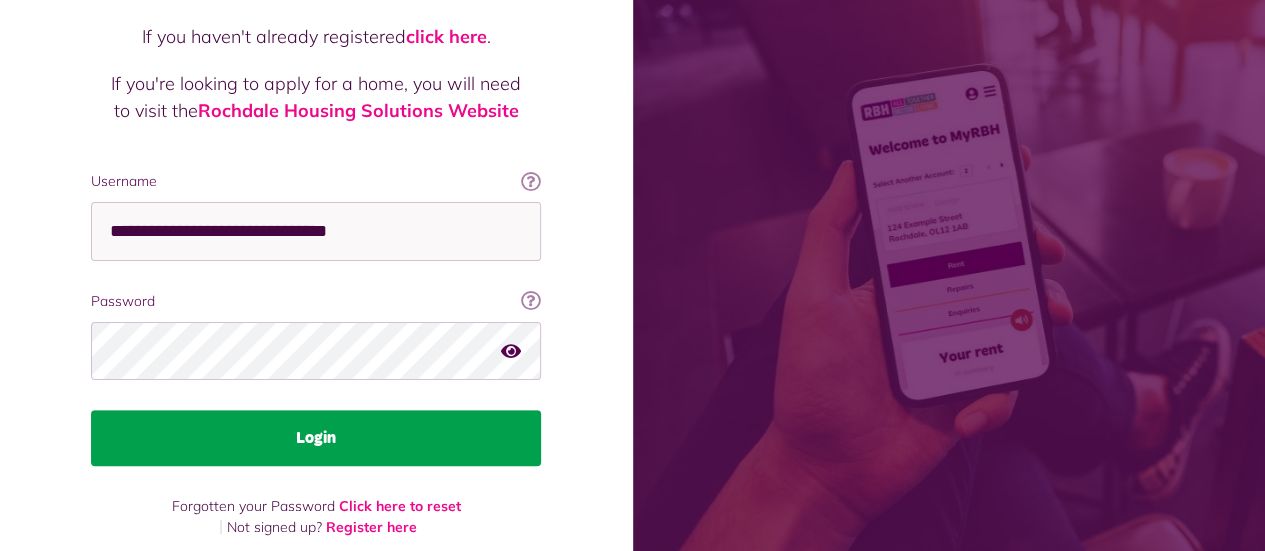 click on "Login" at bounding box center (316, 438) 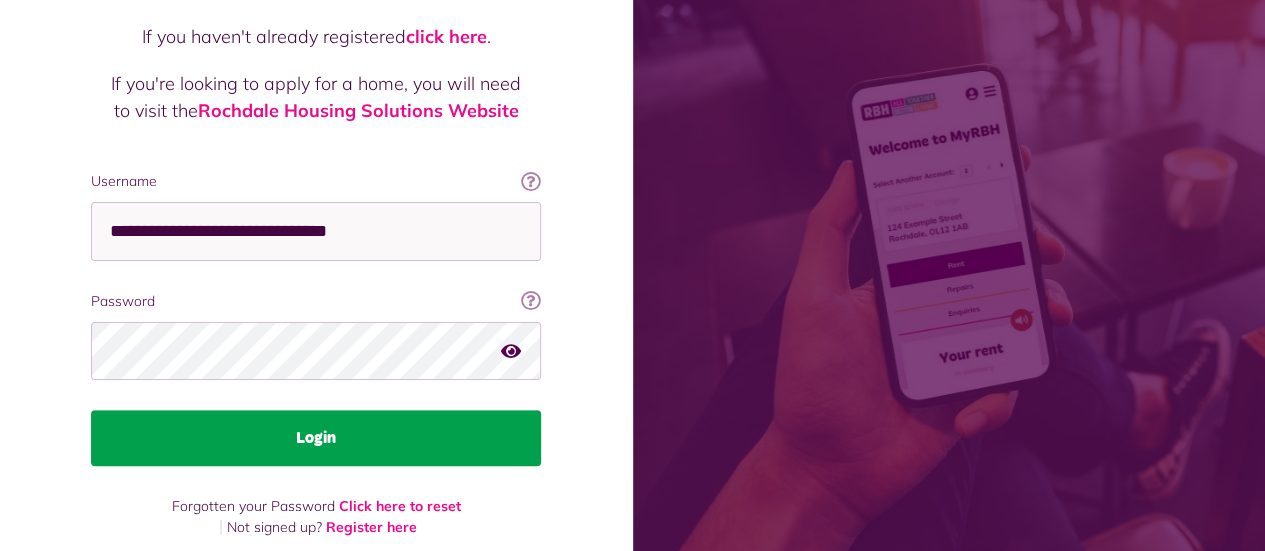 click on "Login" at bounding box center [316, 438] 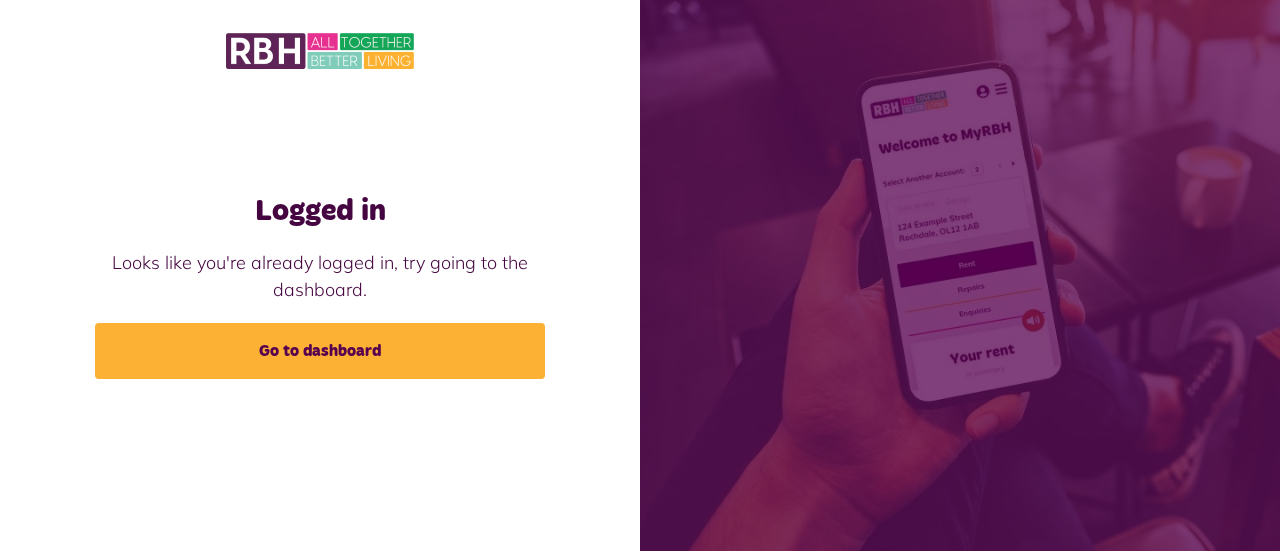 scroll, scrollTop: 0, scrollLeft: 0, axis: both 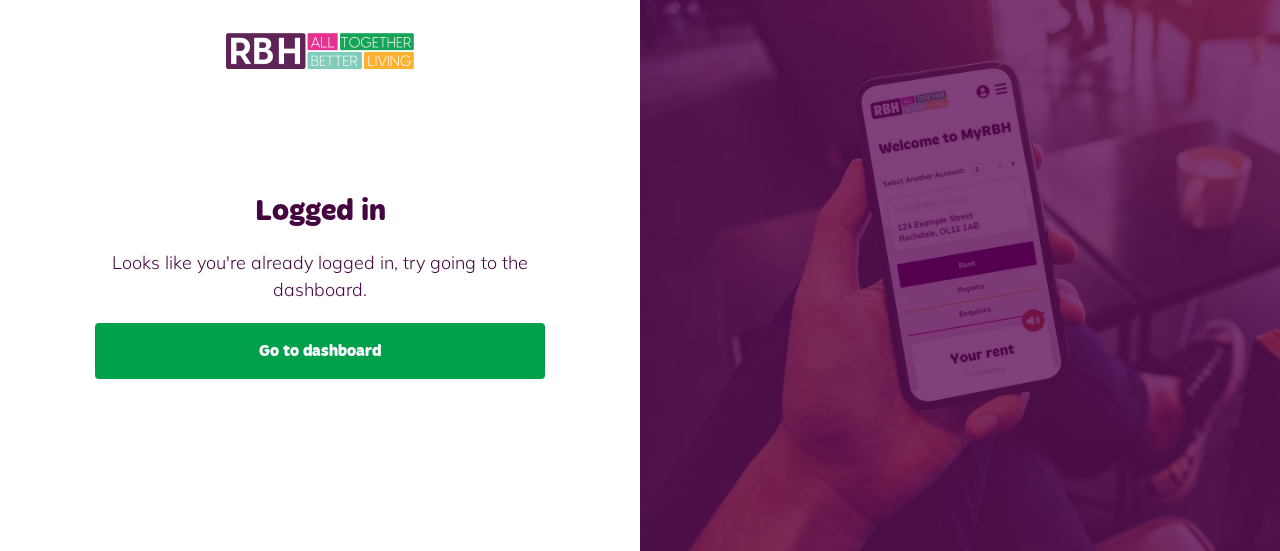 click on "Go to dashboard" at bounding box center (320, 351) 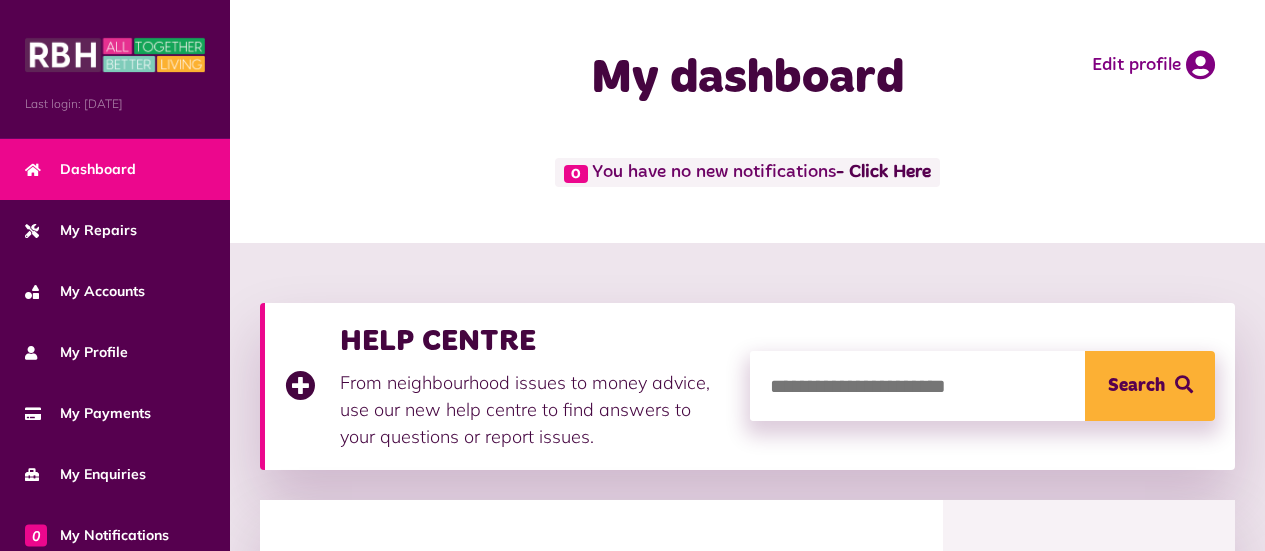 scroll, scrollTop: 0, scrollLeft: 0, axis: both 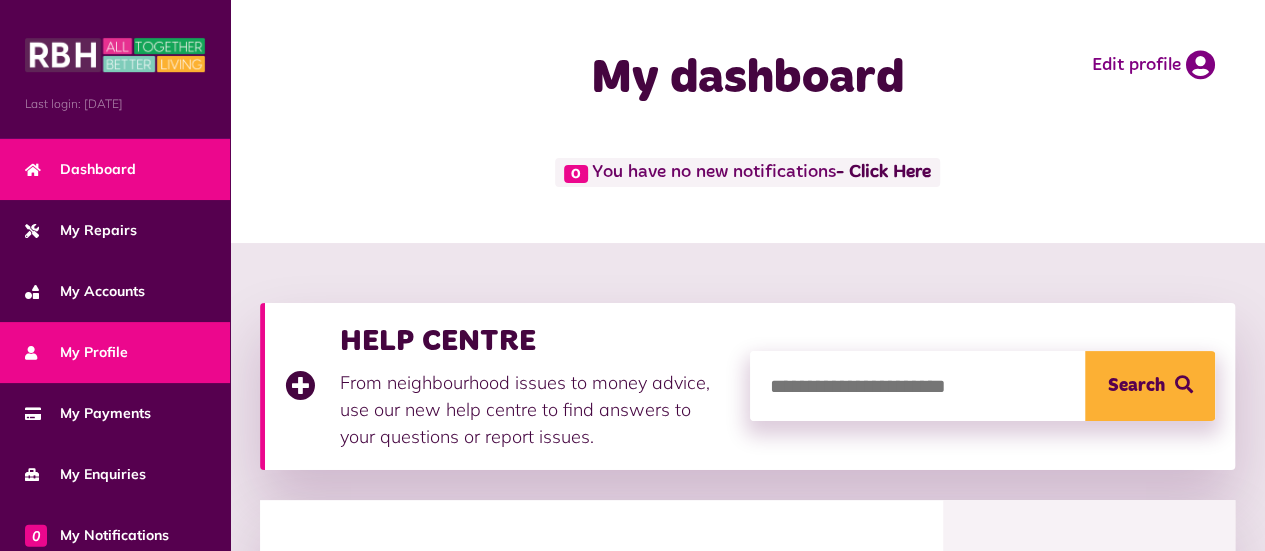 click on "My Profile" at bounding box center [76, 352] 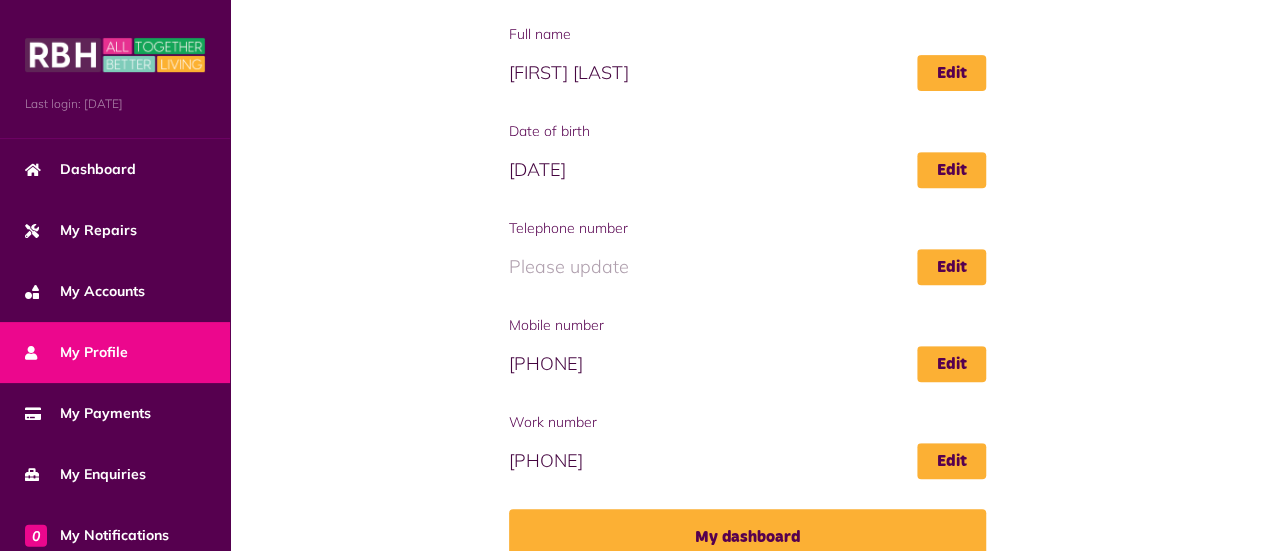 scroll, scrollTop: 400, scrollLeft: 0, axis: vertical 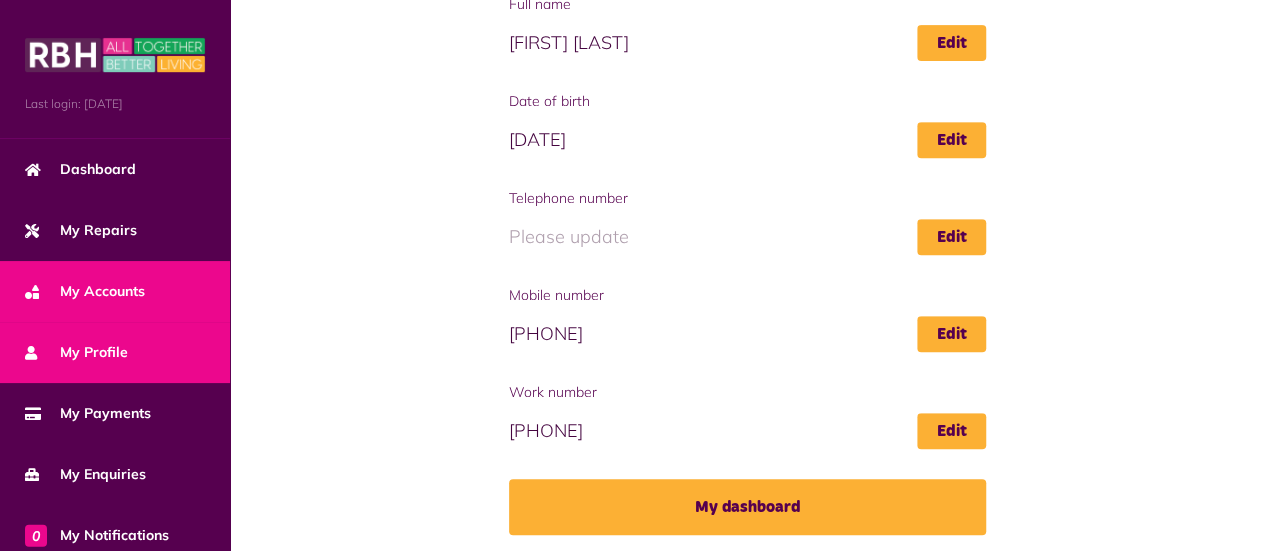 click on "My Accounts" at bounding box center (85, 291) 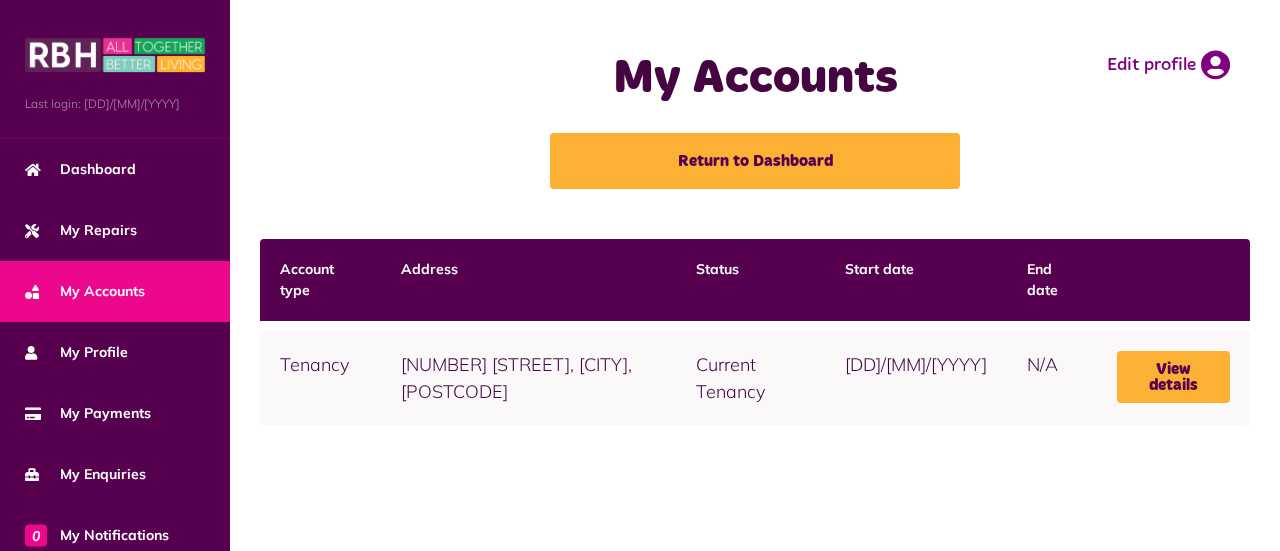 scroll, scrollTop: 0, scrollLeft: 0, axis: both 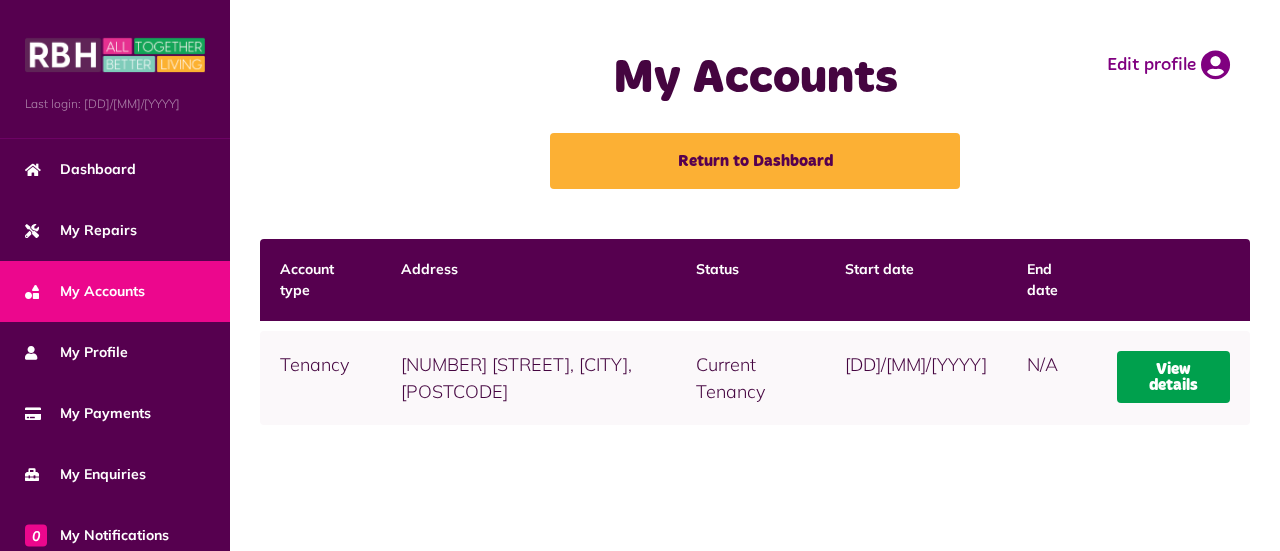 click on "View details" at bounding box center [1173, 377] 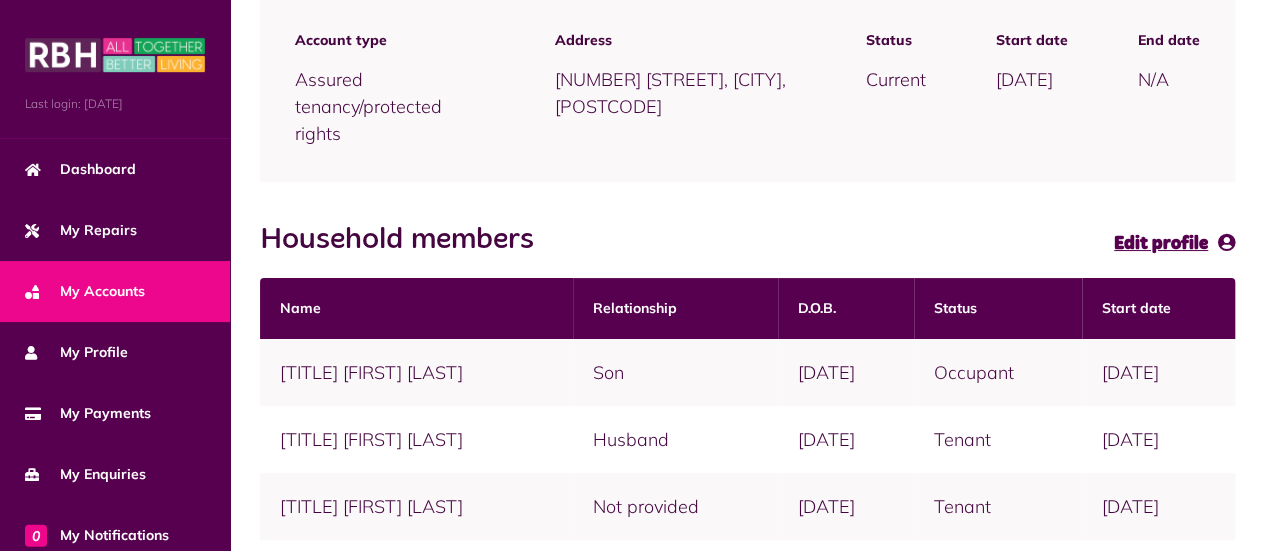 scroll, scrollTop: 400, scrollLeft: 0, axis: vertical 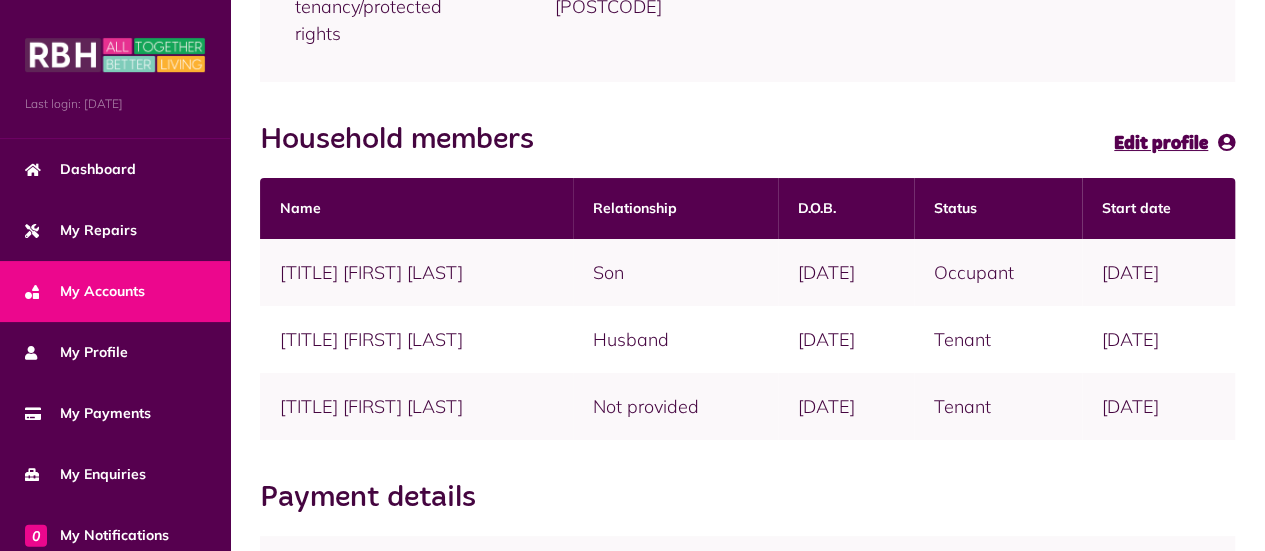 drag, startPoint x: 740, startPoint y: 273, endPoint x: 840, endPoint y: 287, distance: 100.97524 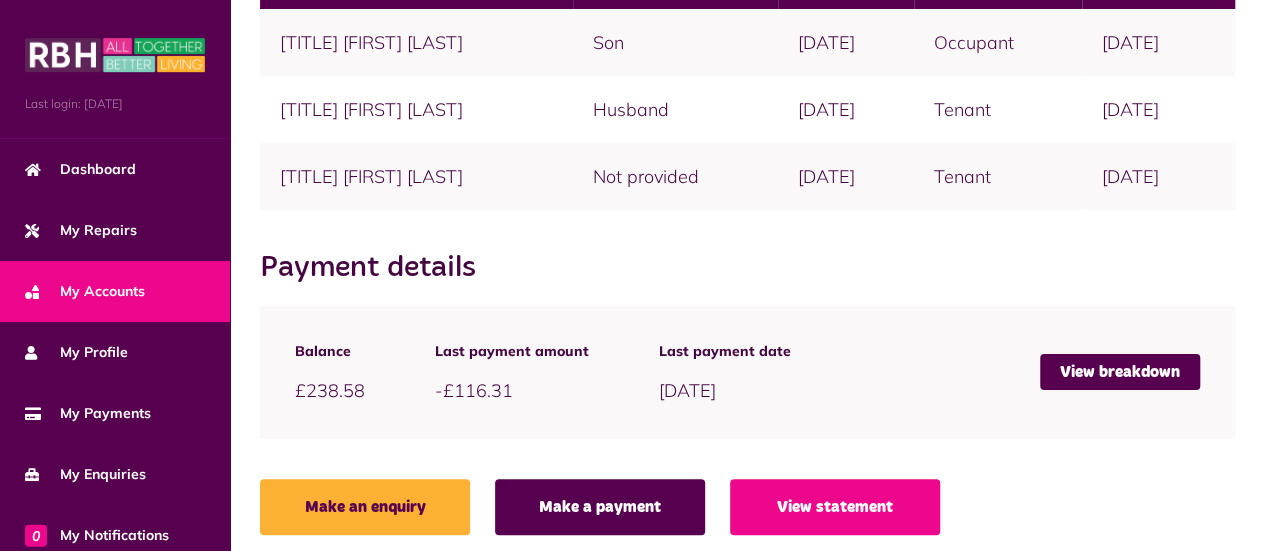 scroll, scrollTop: 643, scrollLeft: 0, axis: vertical 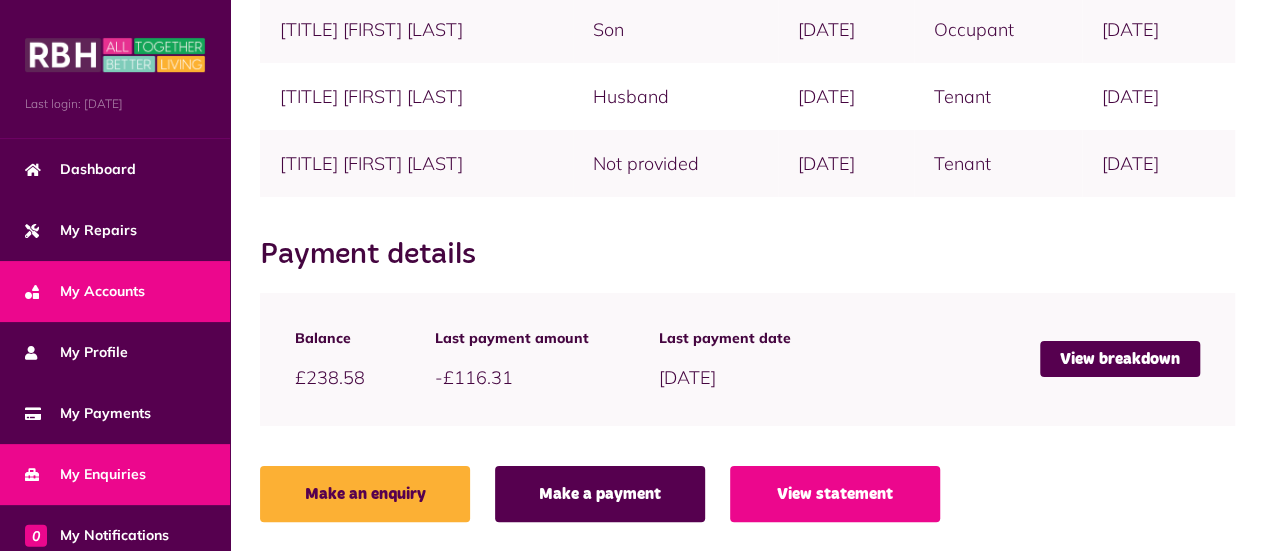 click on "My Enquiries" at bounding box center (85, 474) 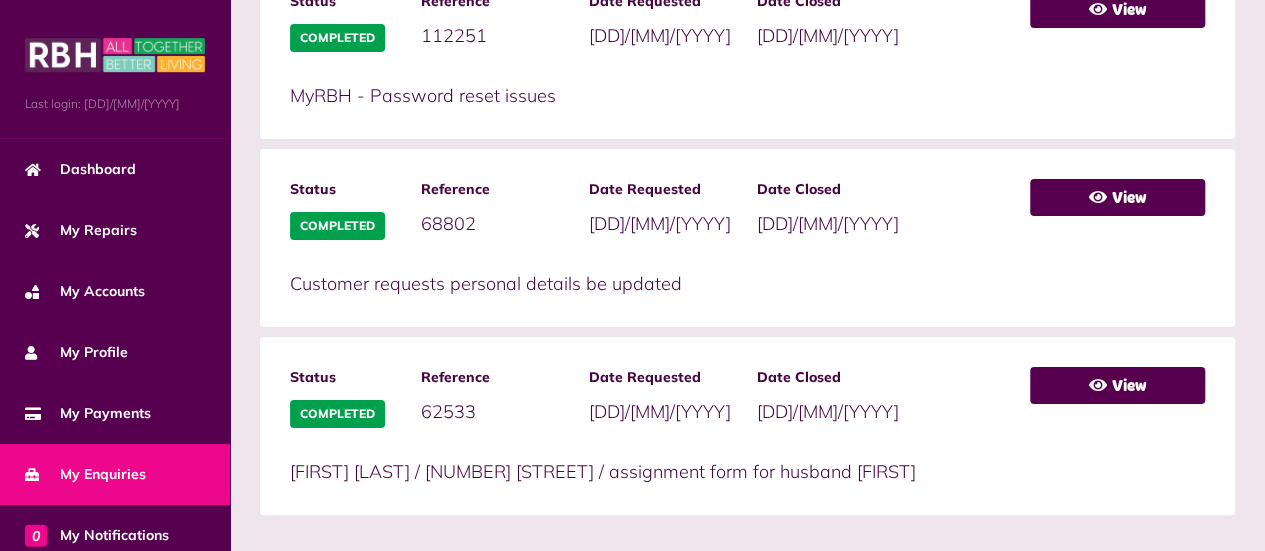 scroll, scrollTop: 1029, scrollLeft: 0, axis: vertical 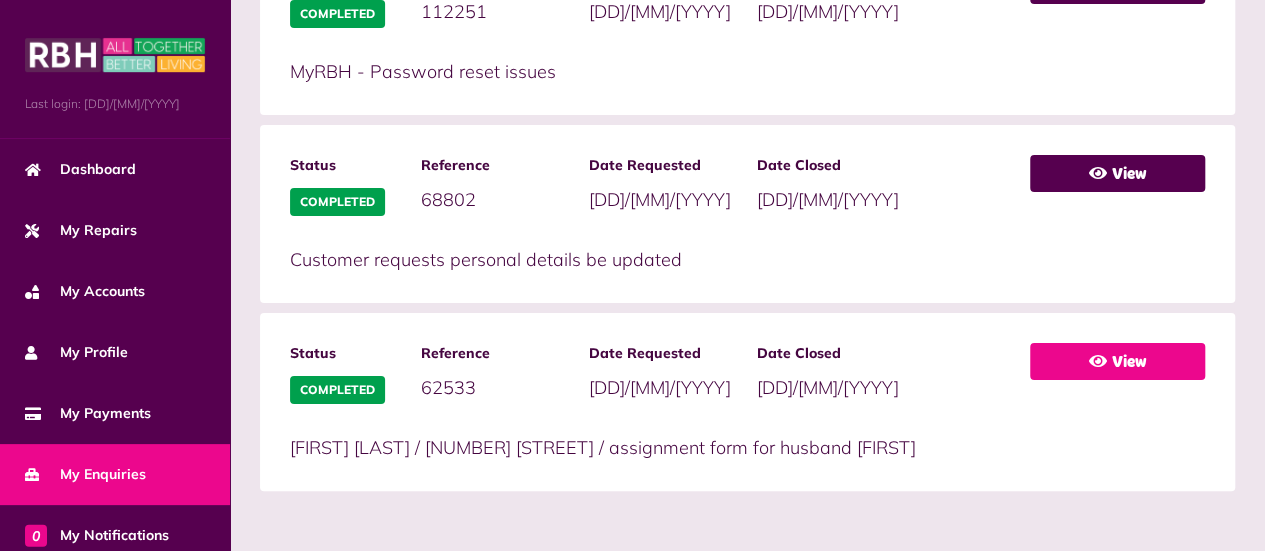 click on "View" at bounding box center [1117, 361] 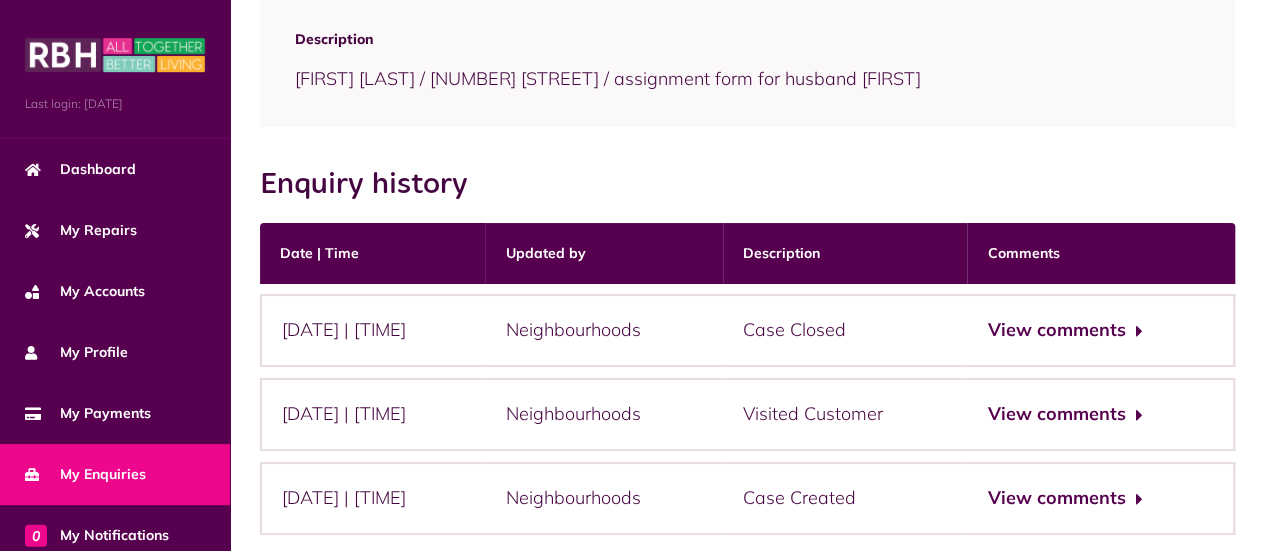 scroll, scrollTop: 400, scrollLeft: 0, axis: vertical 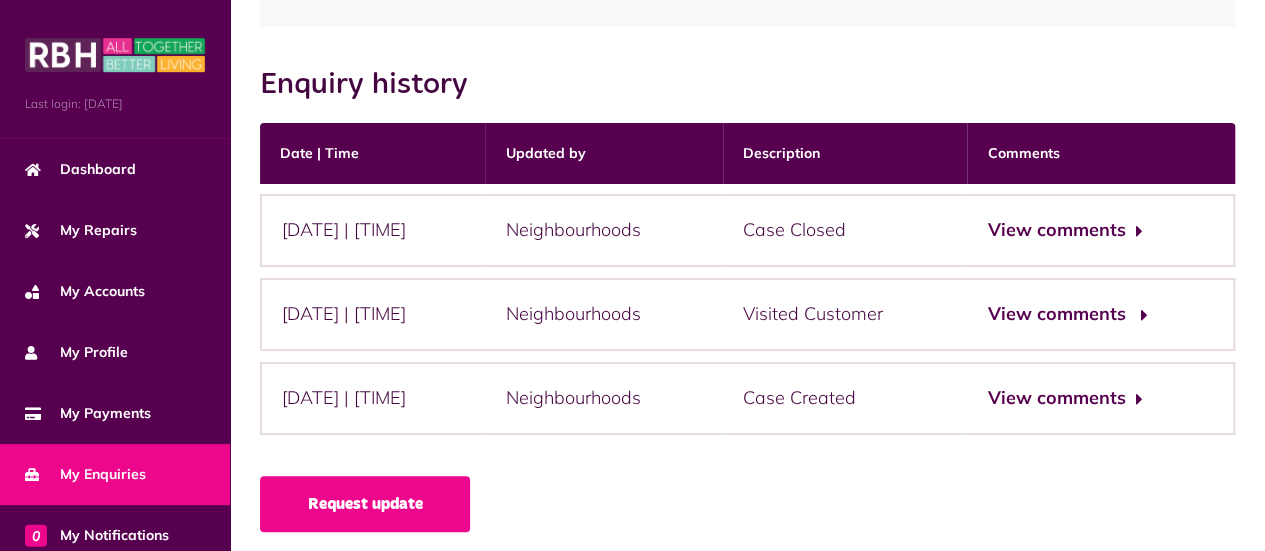 click on "View comments" at bounding box center [1064, 314] 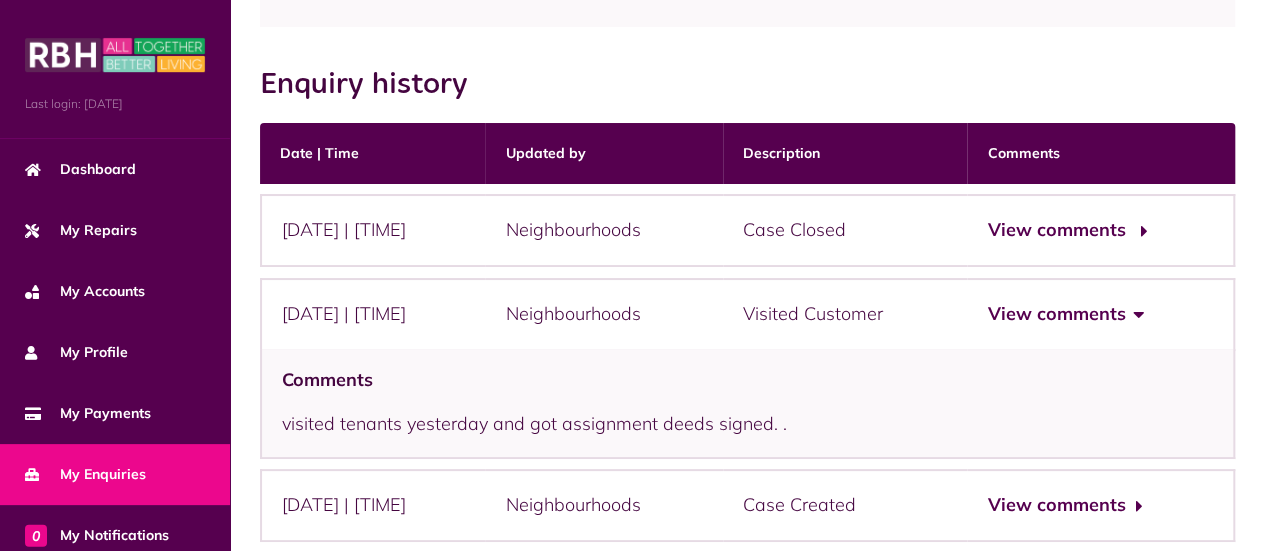 click on "View comments" at bounding box center [1064, 230] 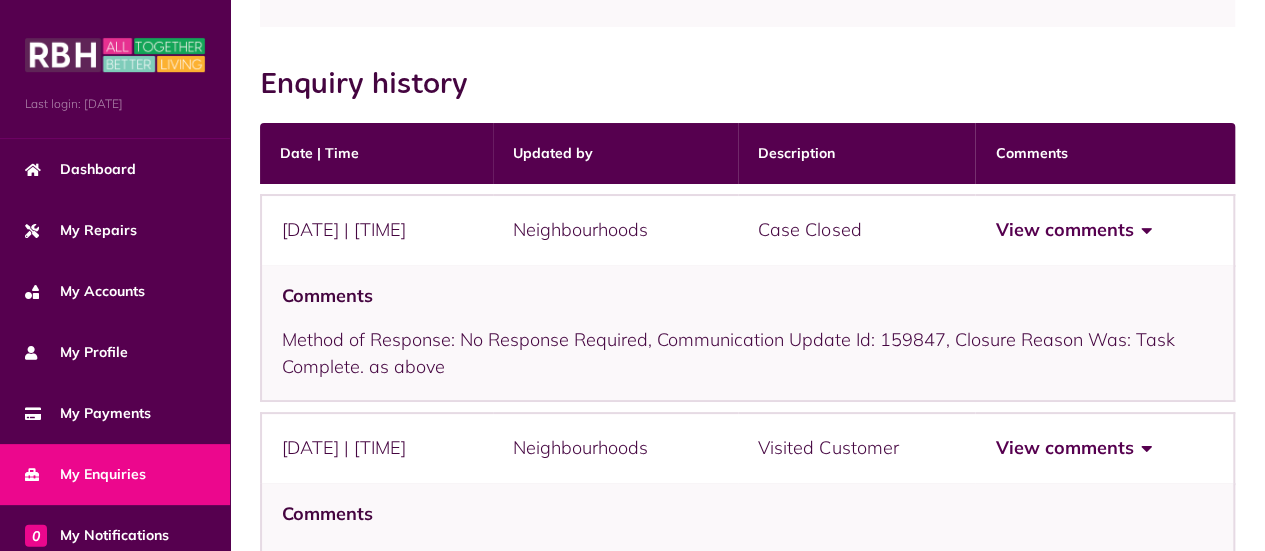 click on "View comments" at bounding box center (1072, 230) 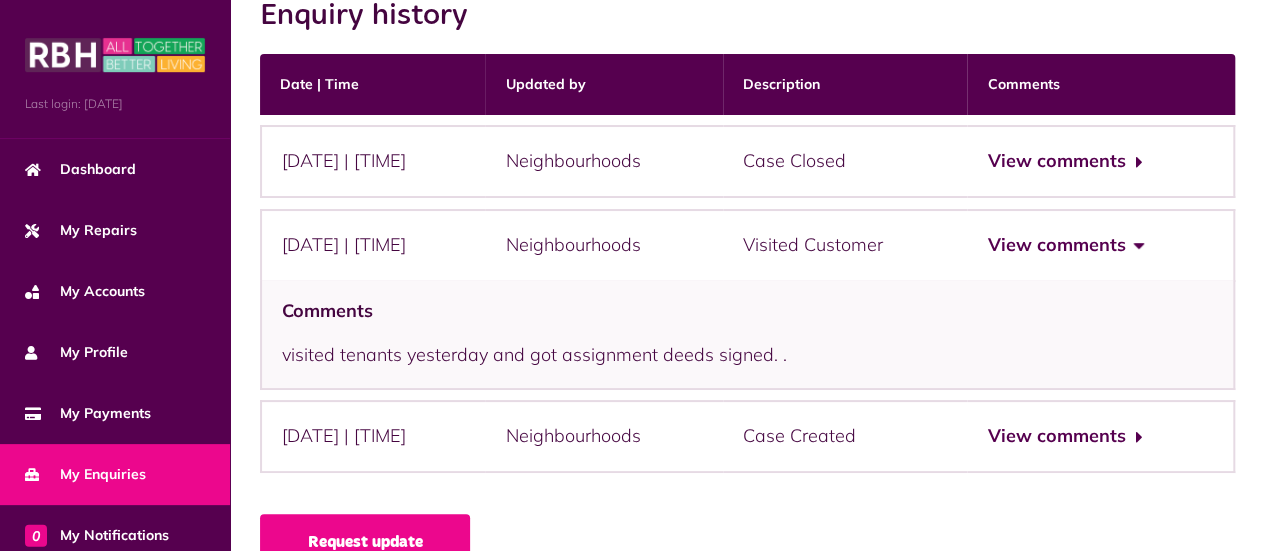 scroll, scrollTop: 500, scrollLeft: 0, axis: vertical 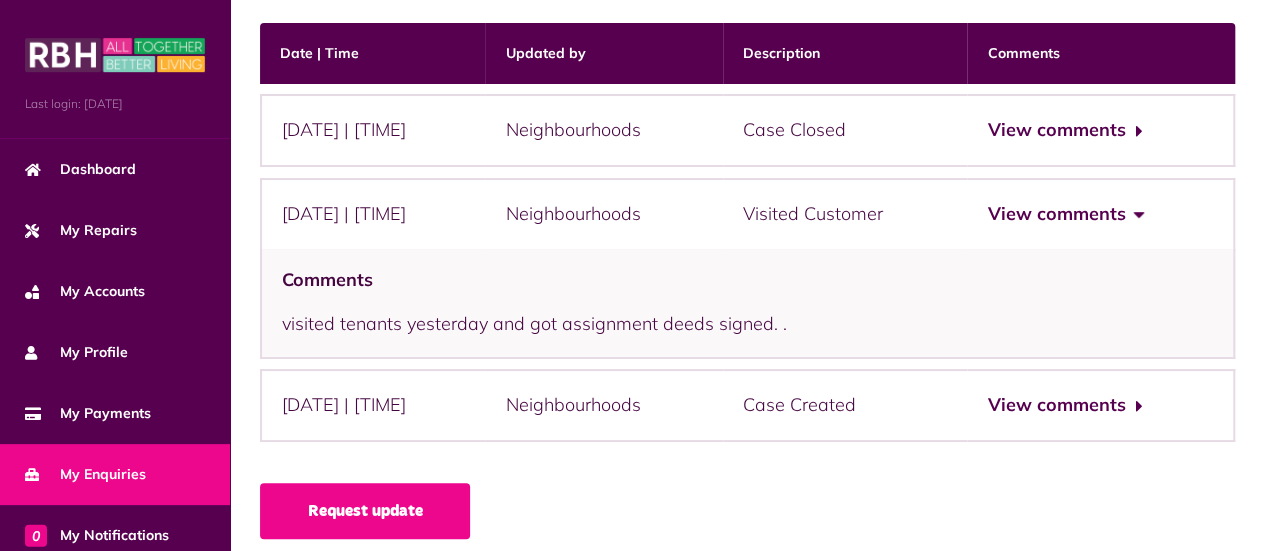 click on "View comments" at bounding box center [1064, 214] 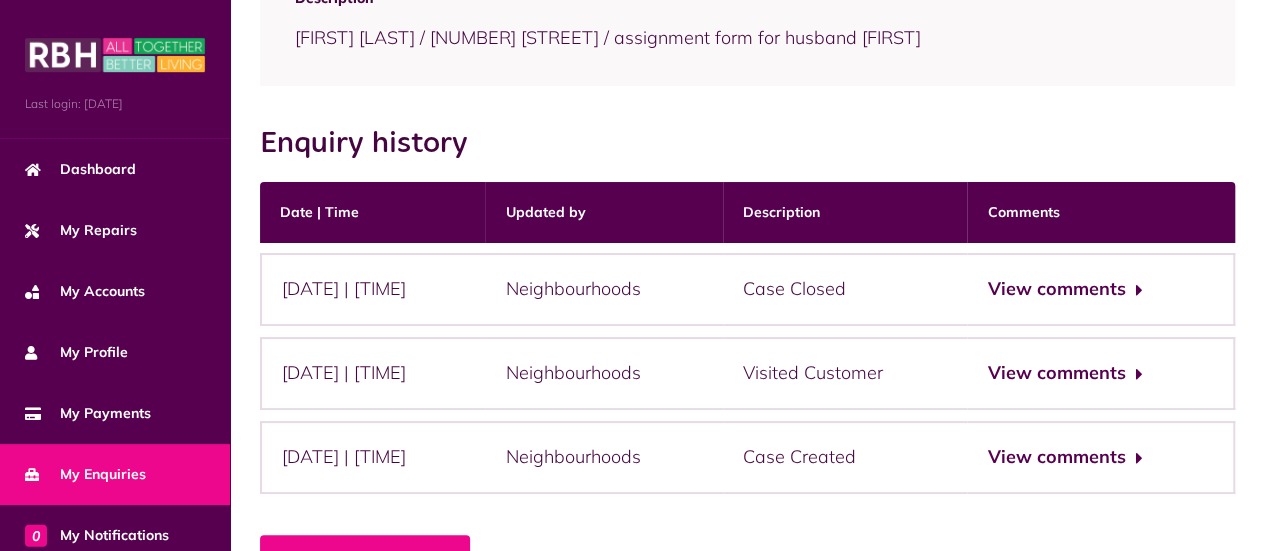 scroll, scrollTop: 310, scrollLeft: 0, axis: vertical 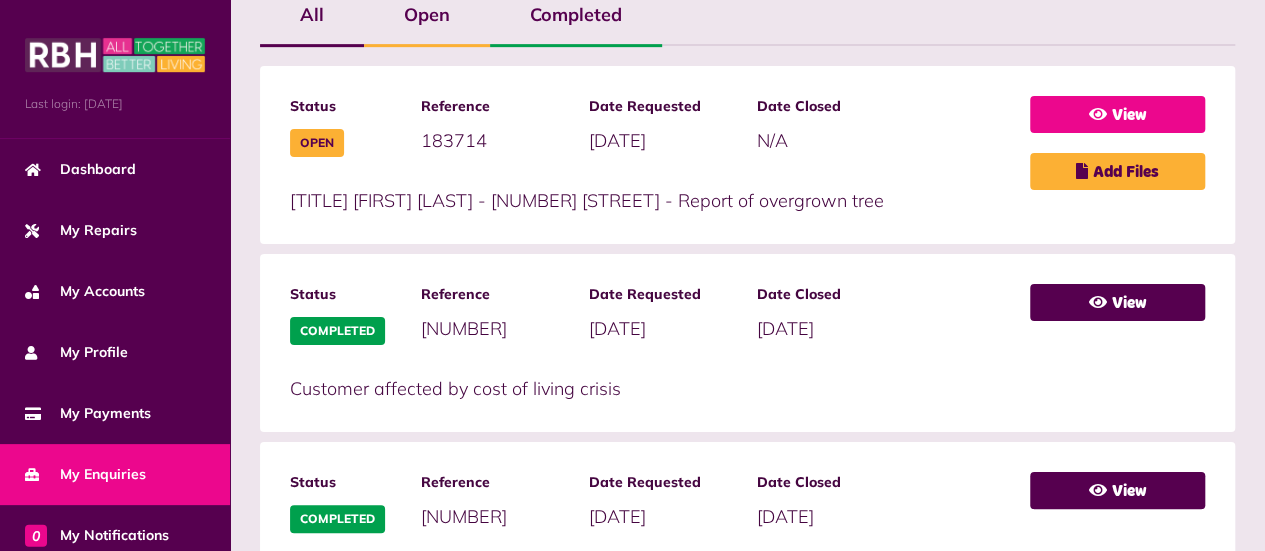 click on "View" at bounding box center (1117, 114) 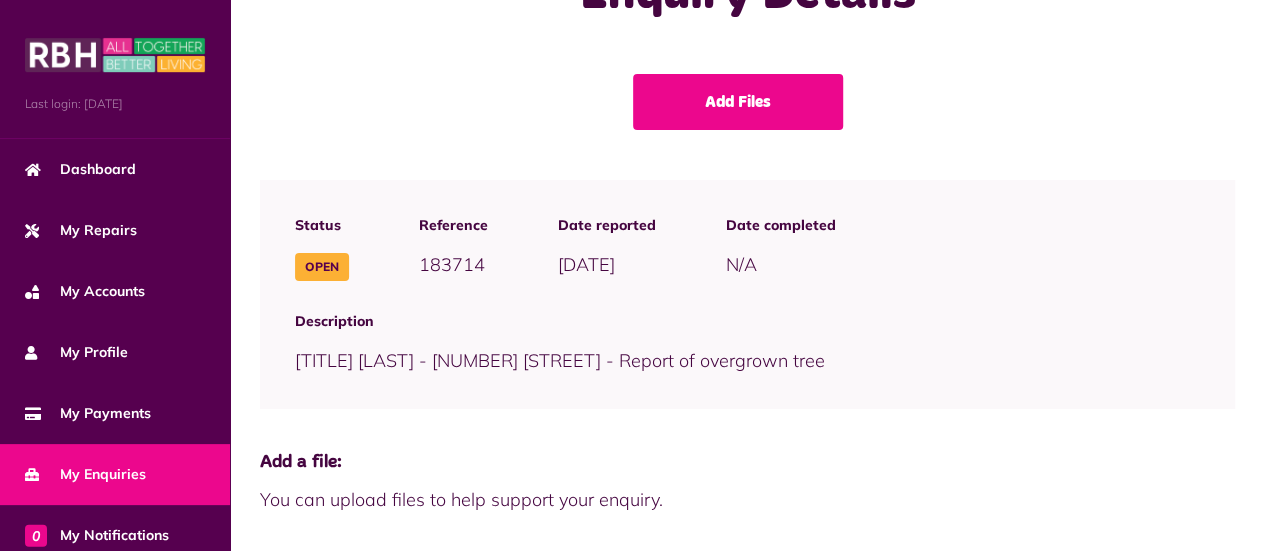 scroll, scrollTop: 200, scrollLeft: 0, axis: vertical 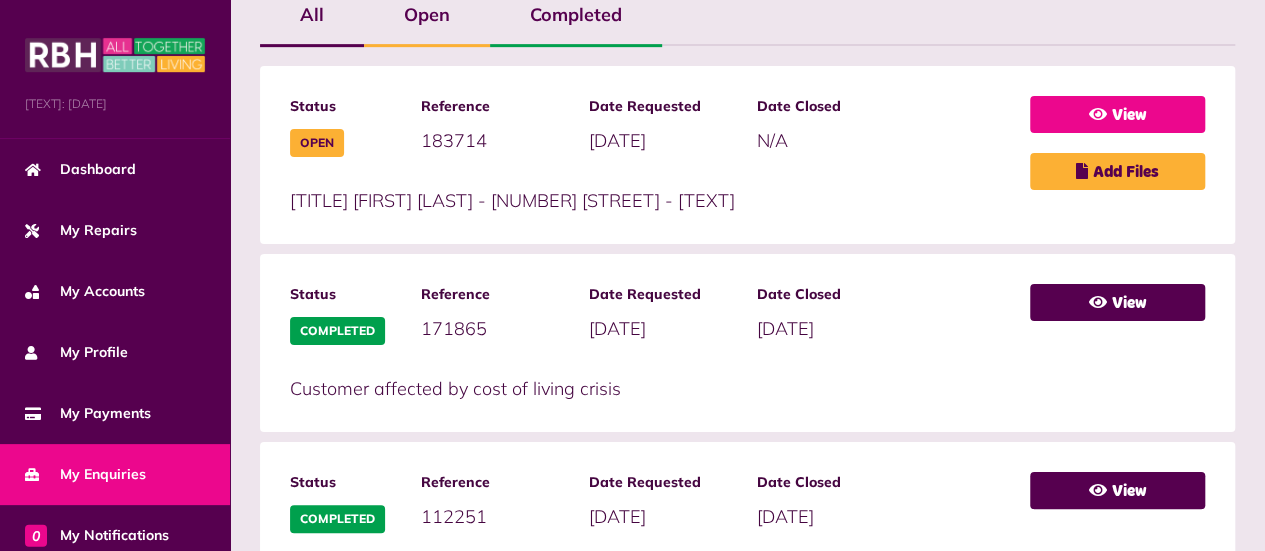 click on "View" at bounding box center (1117, 114) 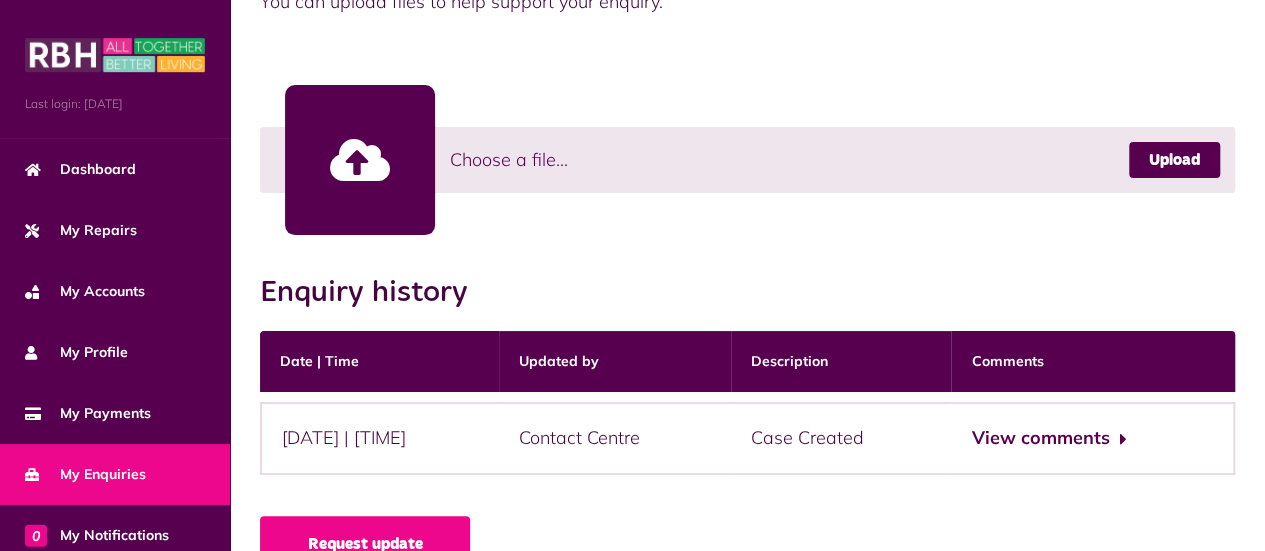 scroll, scrollTop: 600, scrollLeft: 0, axis: vertical 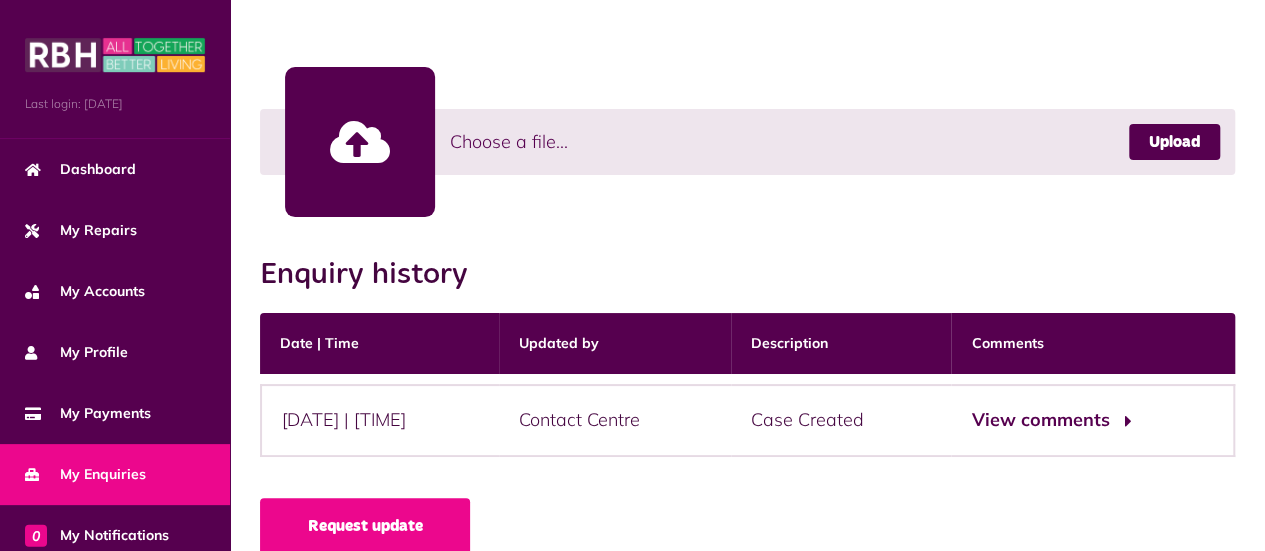 click on "View comments" at bounding box center [1048, 420] 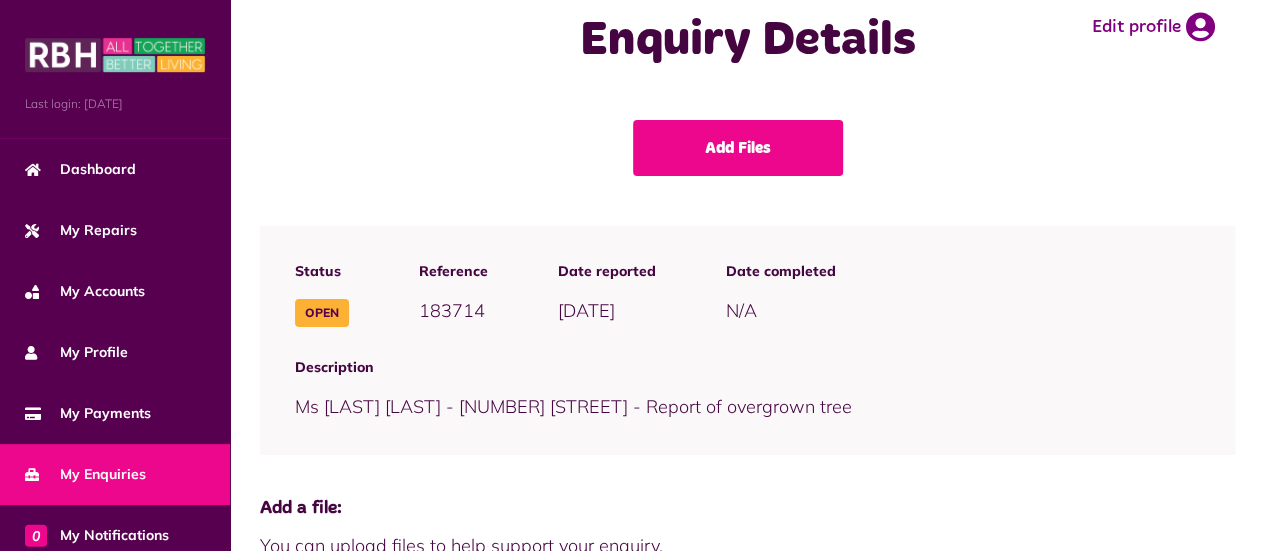 scroll, scrollTop: 0, scrollLeft: 0, axis: both 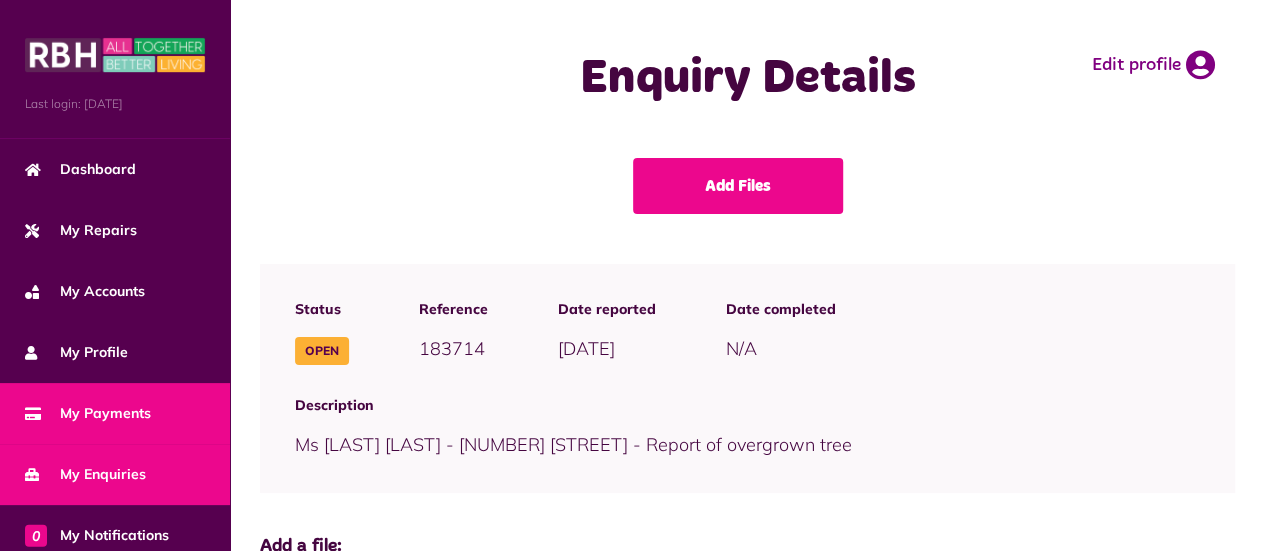 click on "My Payments" at bounding box center [88, 413] 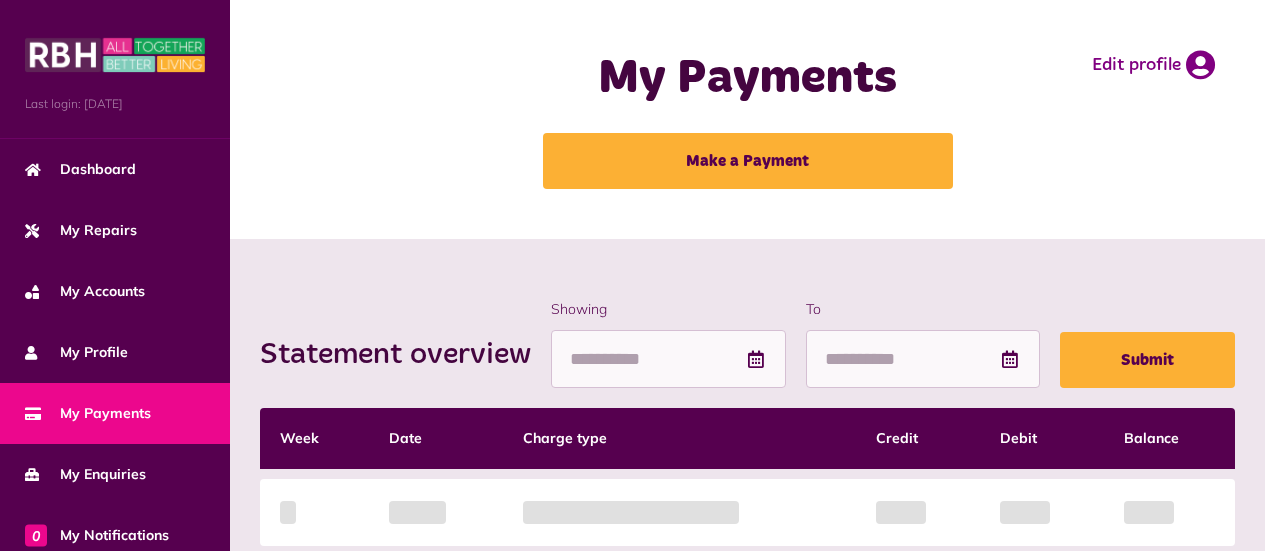 scroll, scrollTop: 0, scrollLeft: 0, axis: both 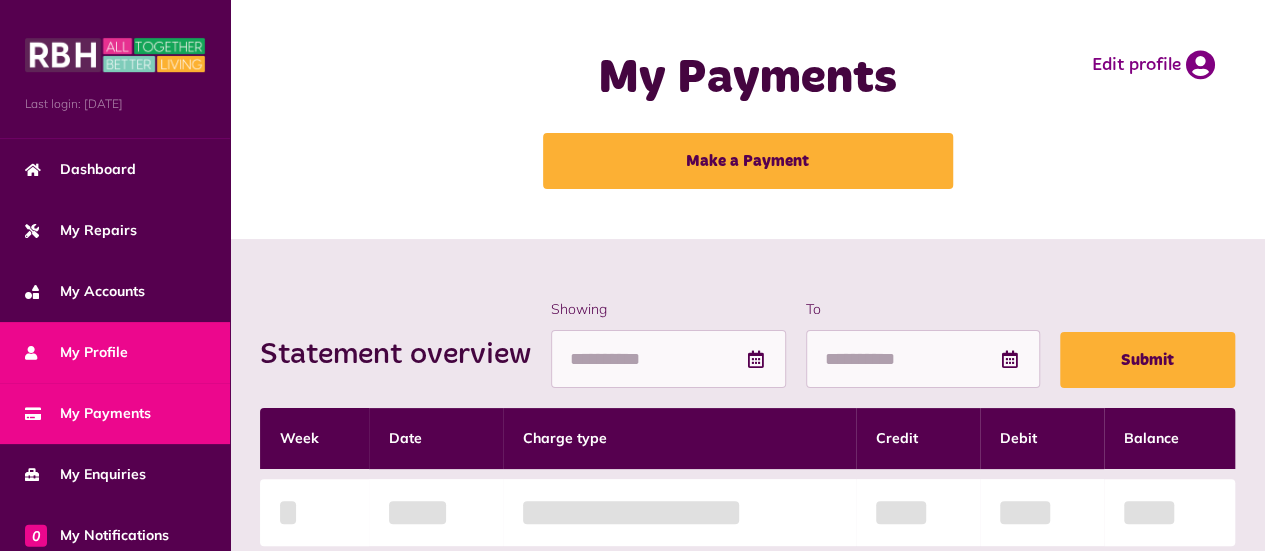 click on "My Profile" at bounding box center [76, 352] 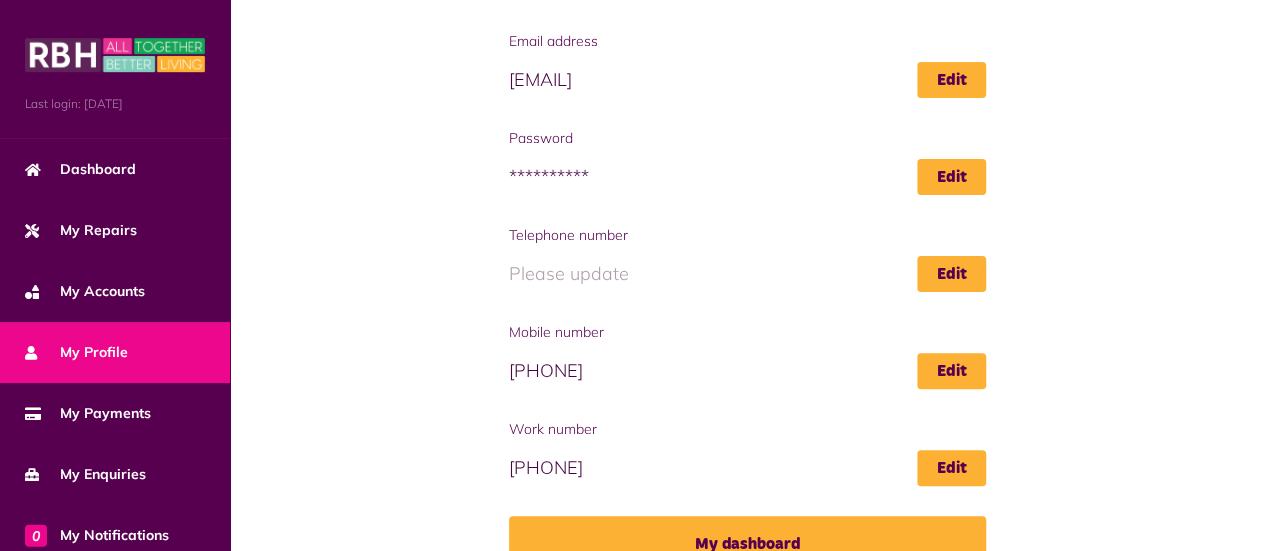 scroll, scrollTop: 200, scrollLeft: 0, axis: vertical 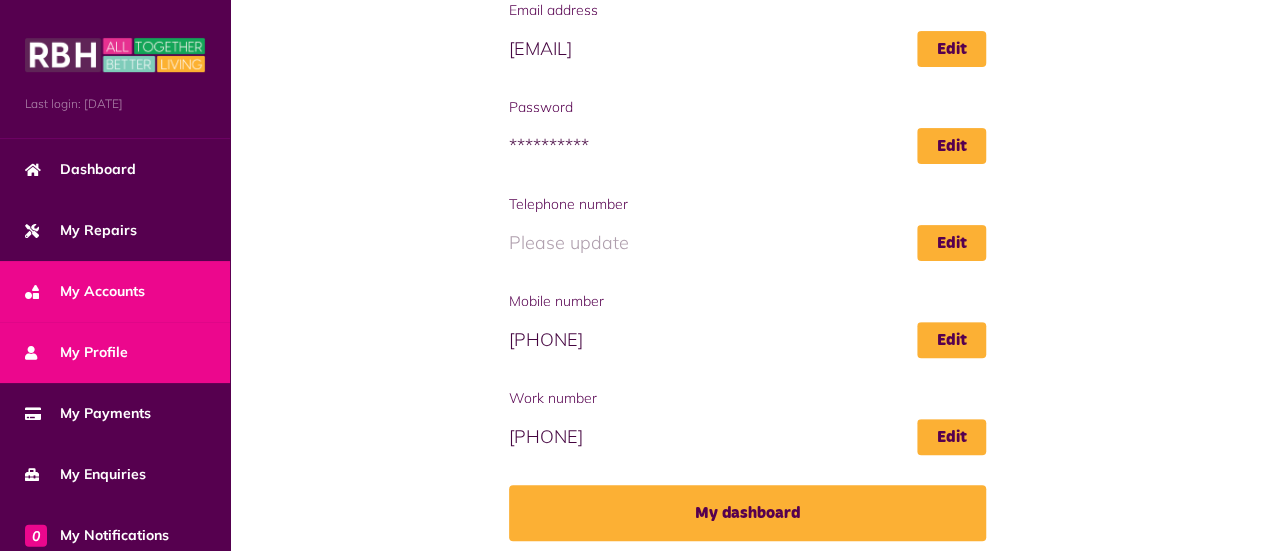 click on "My Accounts" at bounding box center [85, 291] 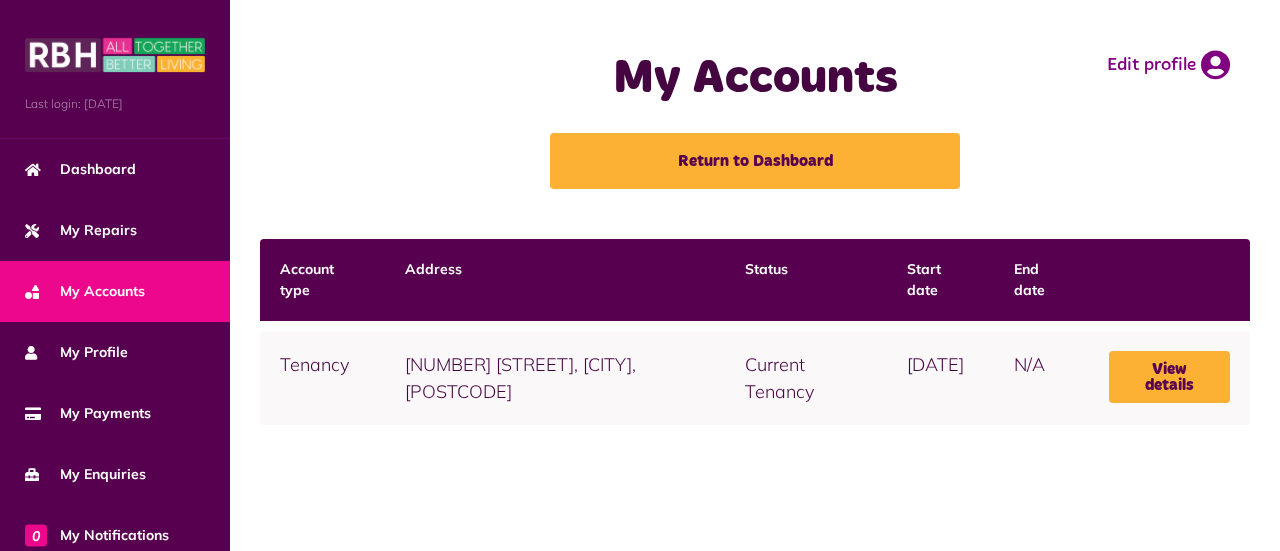 scroll, scrollTop: 0, scrollLeft: 0, axis: both 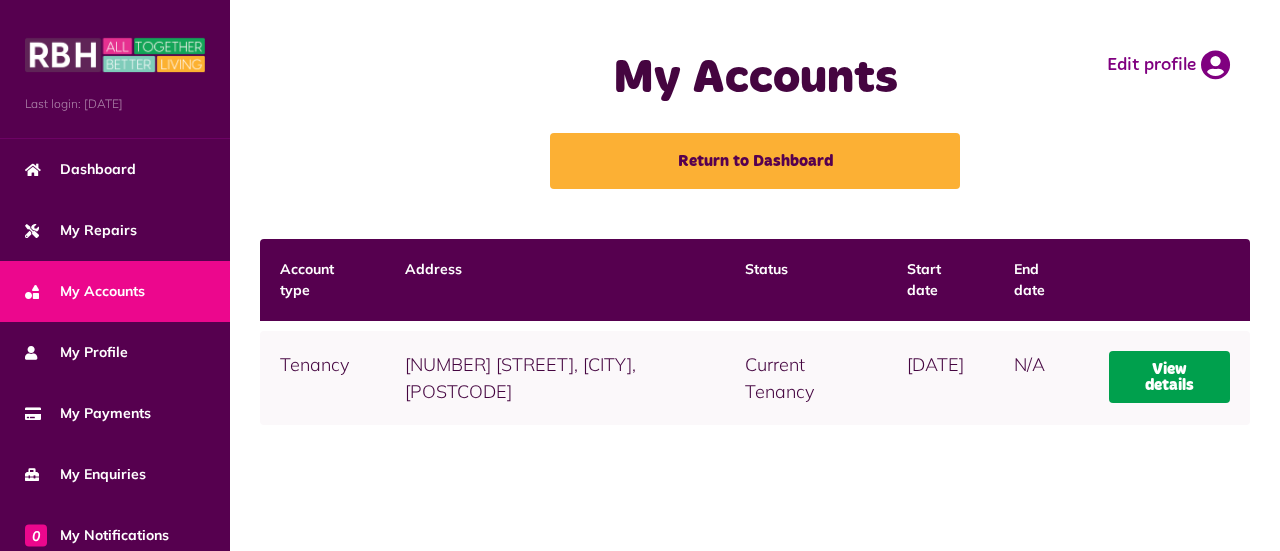 click on "View details" at bounding box center [1169, 377] 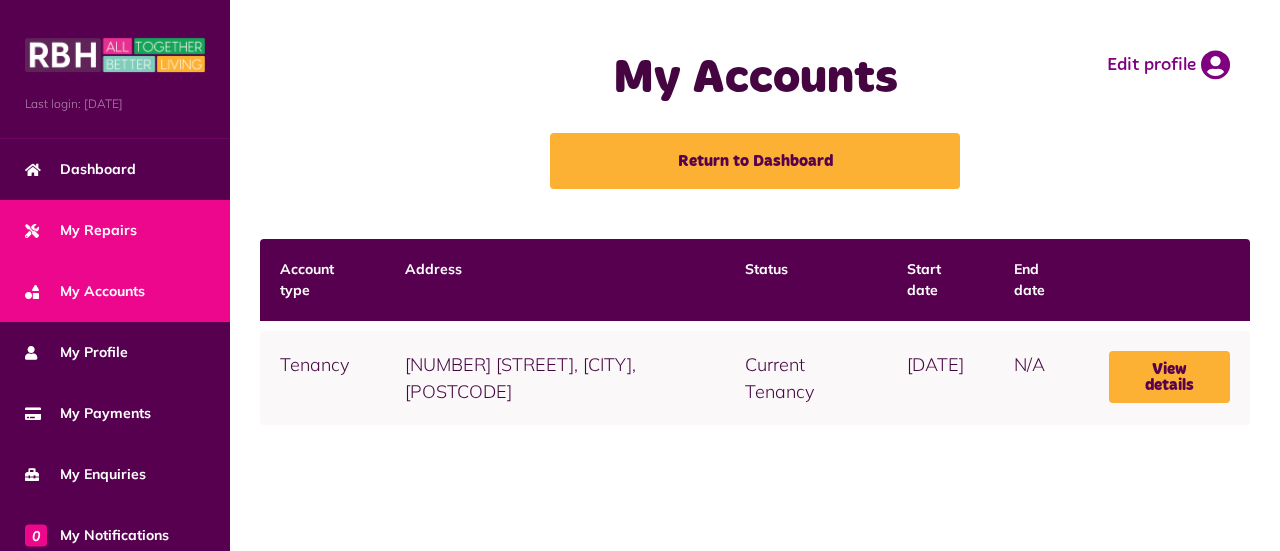 click on "My Repairs" at bounding box center (81, 230) 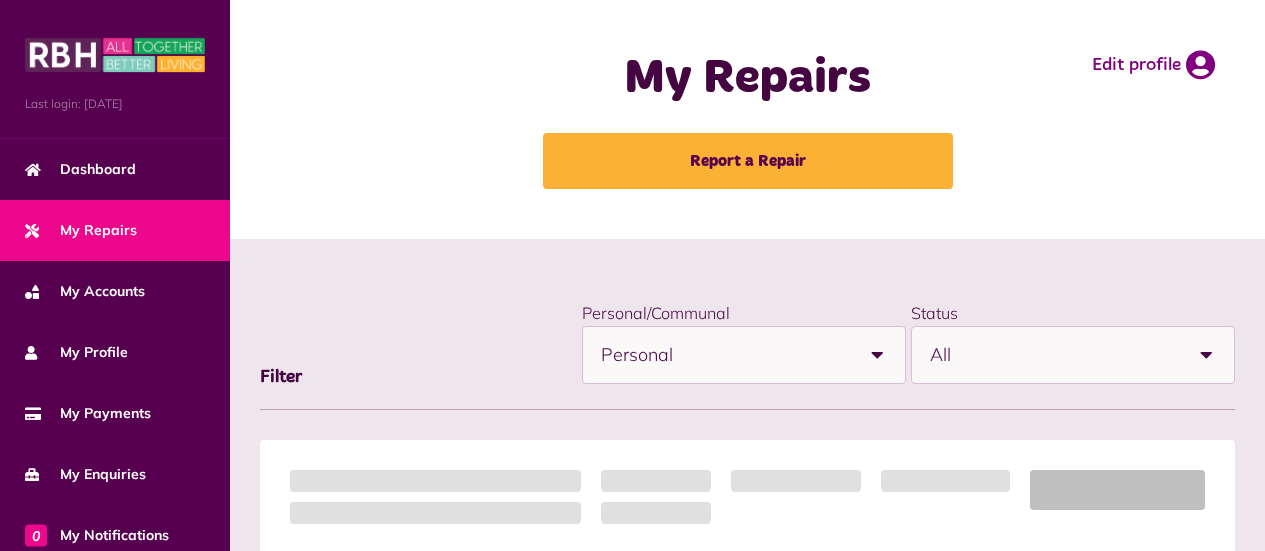 scroll, scrollTop: 0, scrollLeft: 0, axis: both 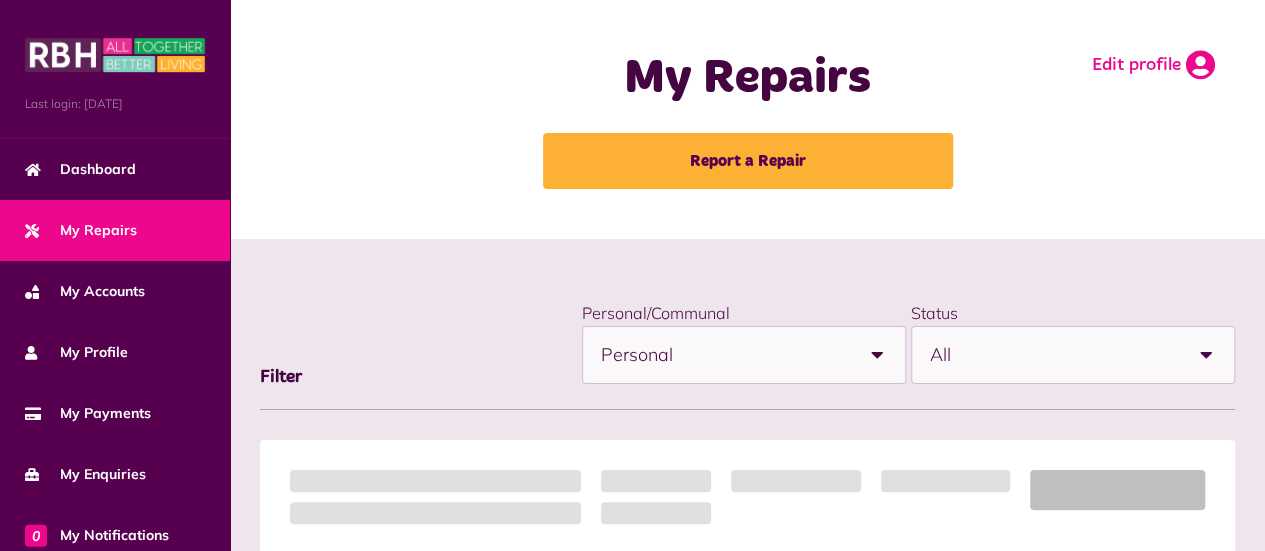 click on "Edit profile" at bounding box center [1153, 65] 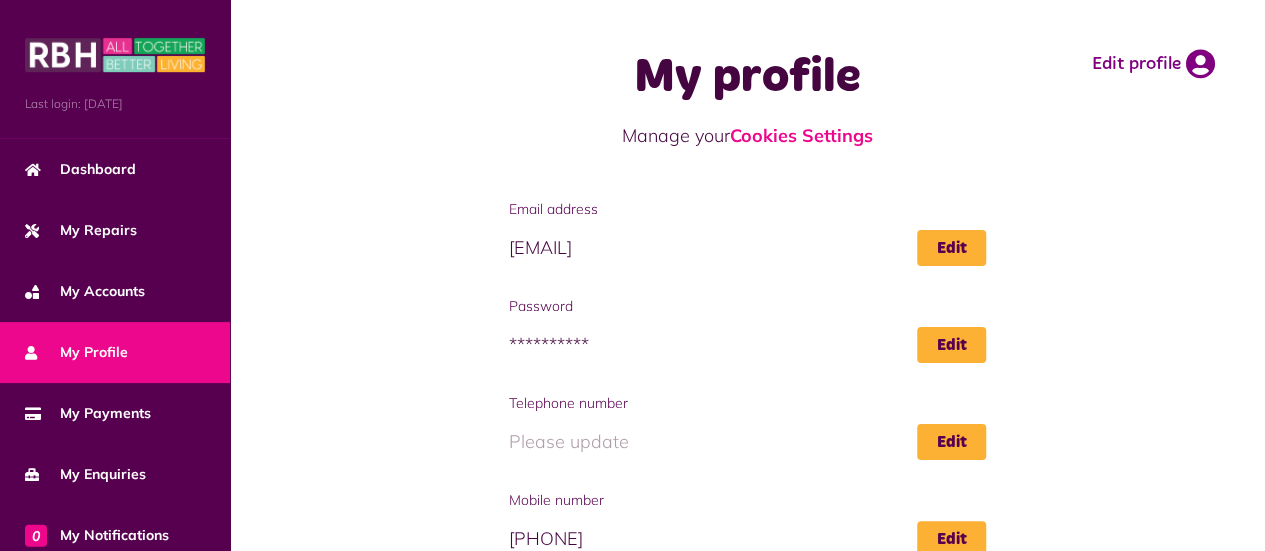 scroll, scrollTop: 0, scrollLeft: 0, axis: both 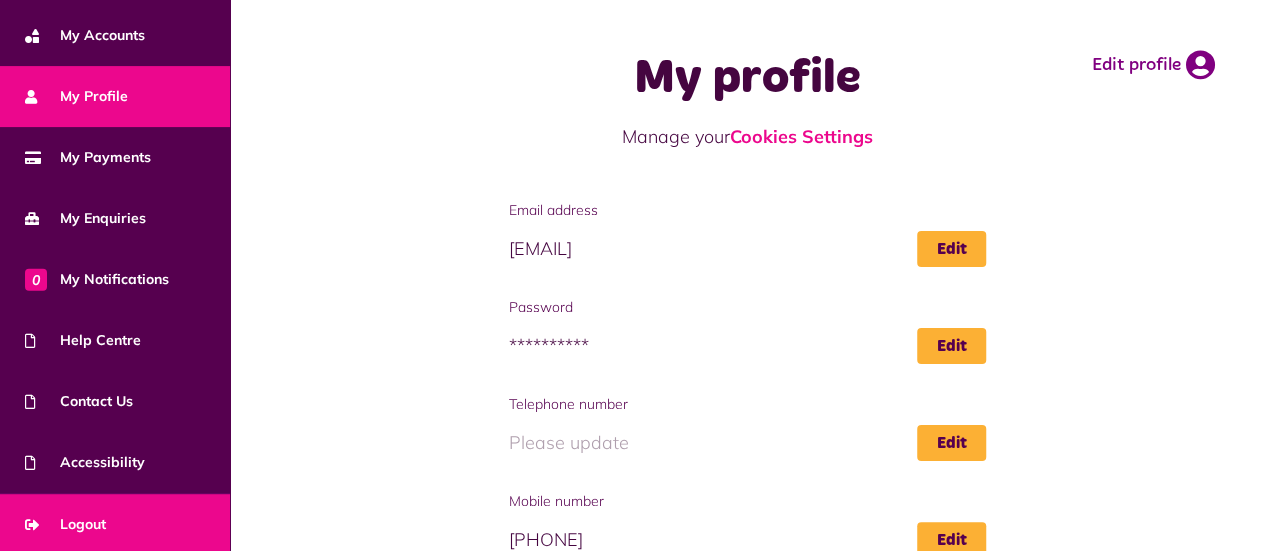 click on "Logout" at bounding box center [65, 524] 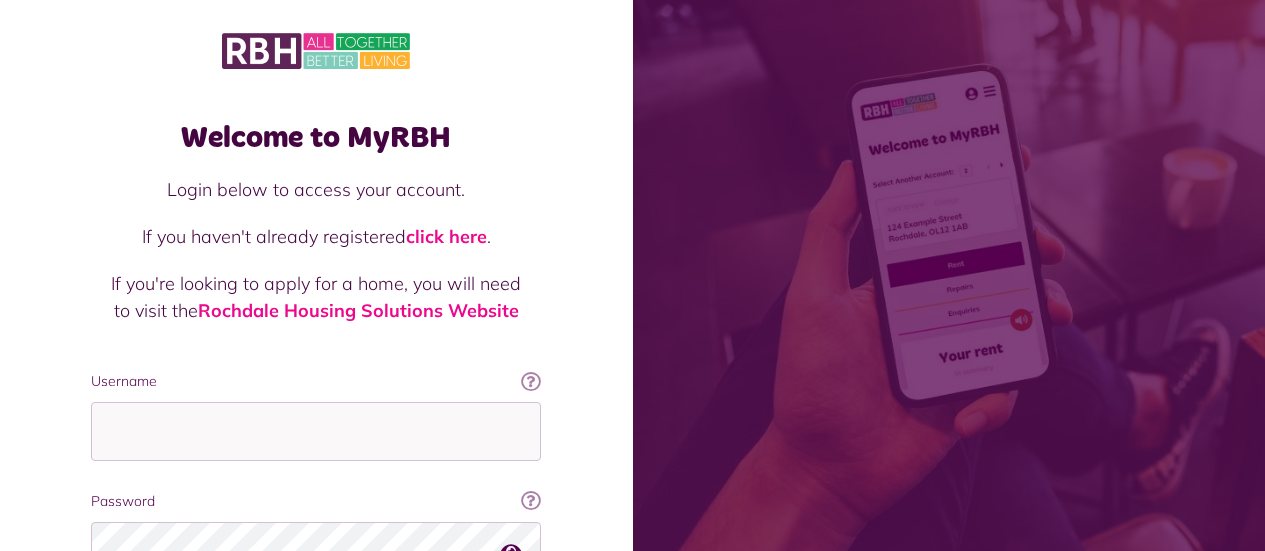 scroll, scrollTop: 0, scrollLeft: 0, axis: both 